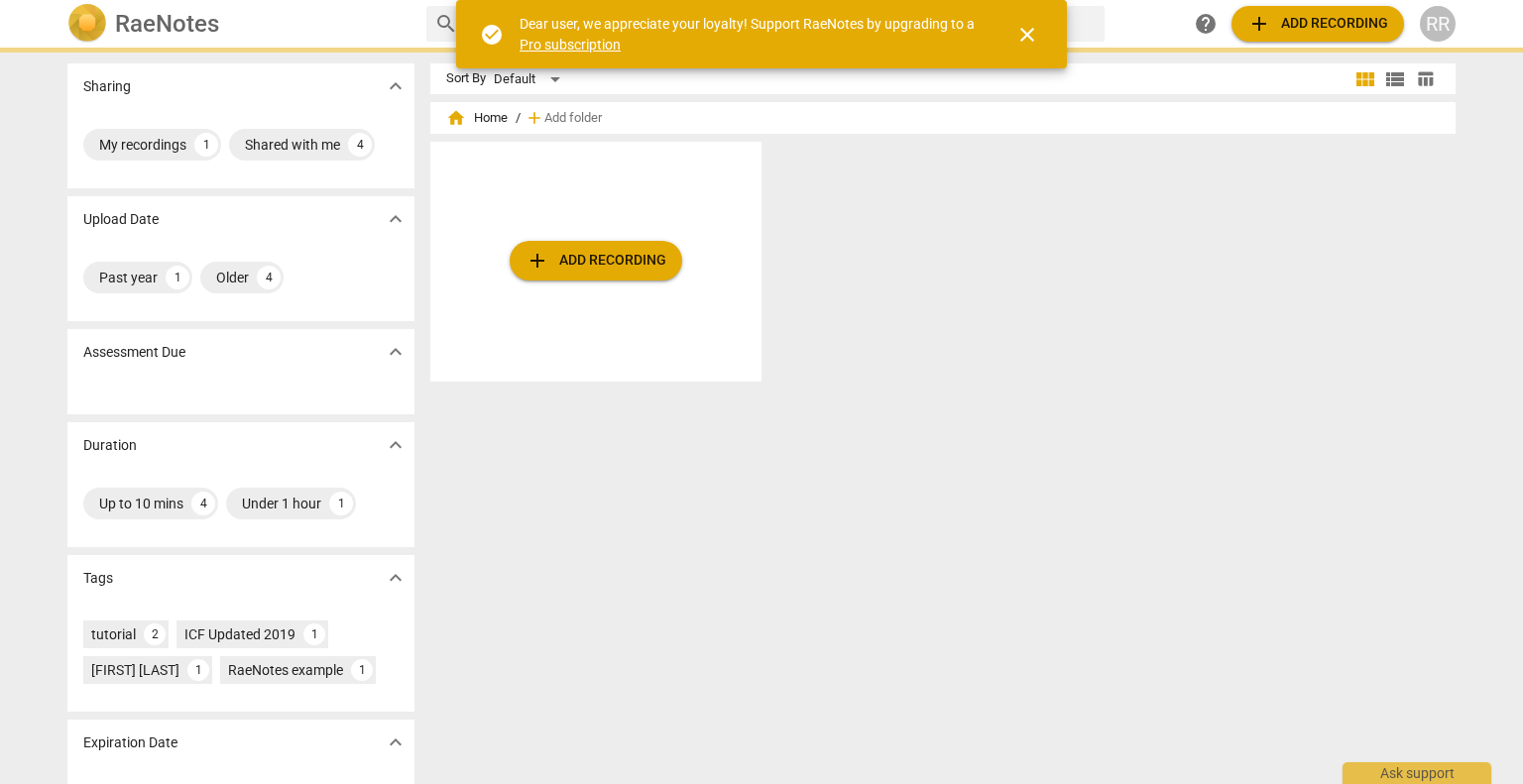 scroll, scrollTop: 0, scrollLeft: 0, axis: both 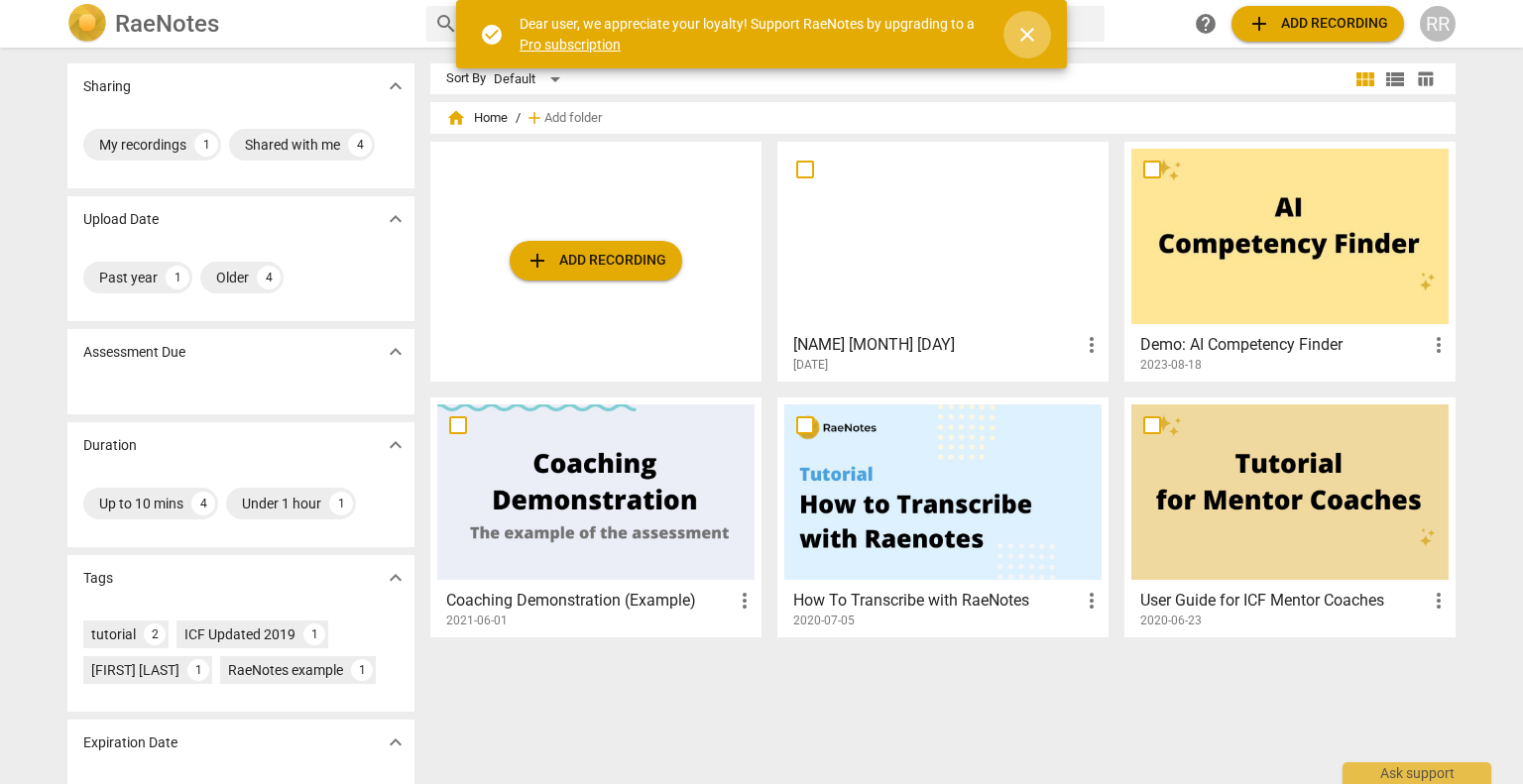 click on "close" at bounding box center [1027, 35] 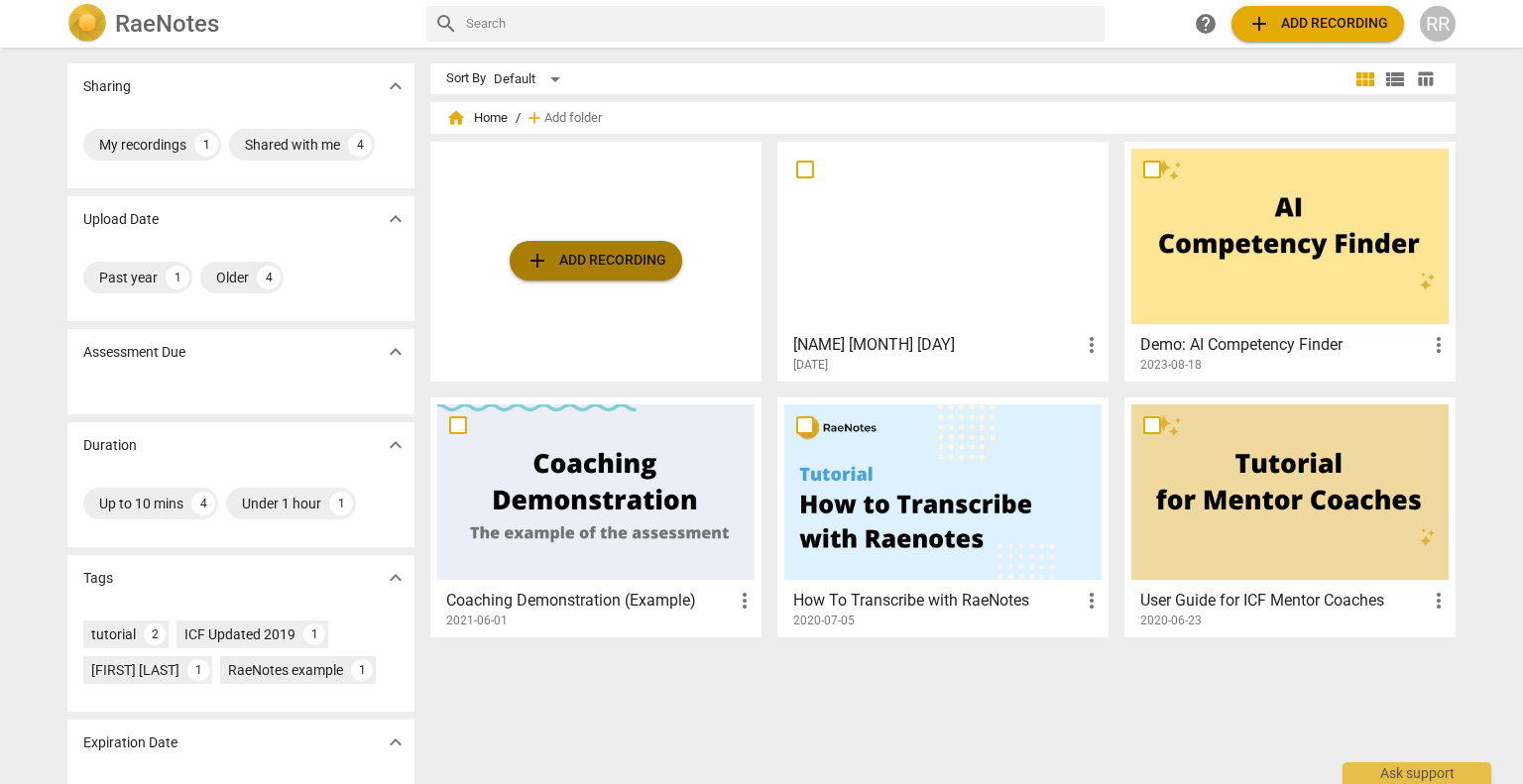 click on "add   Add recording" at bounding box center [596, 261] 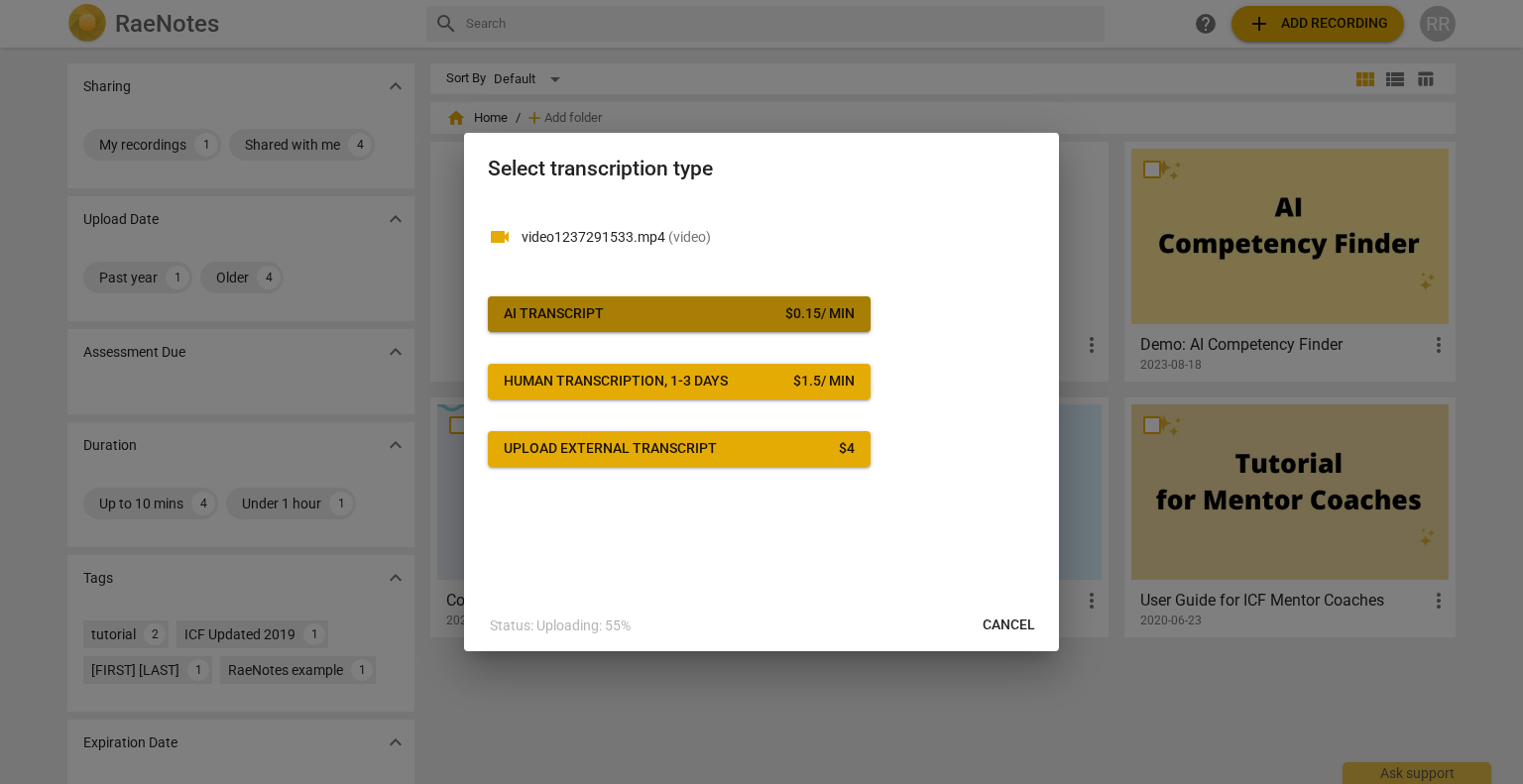 click on "AI Transcript $ 0.15  / min" at bounding box center (679, 314) 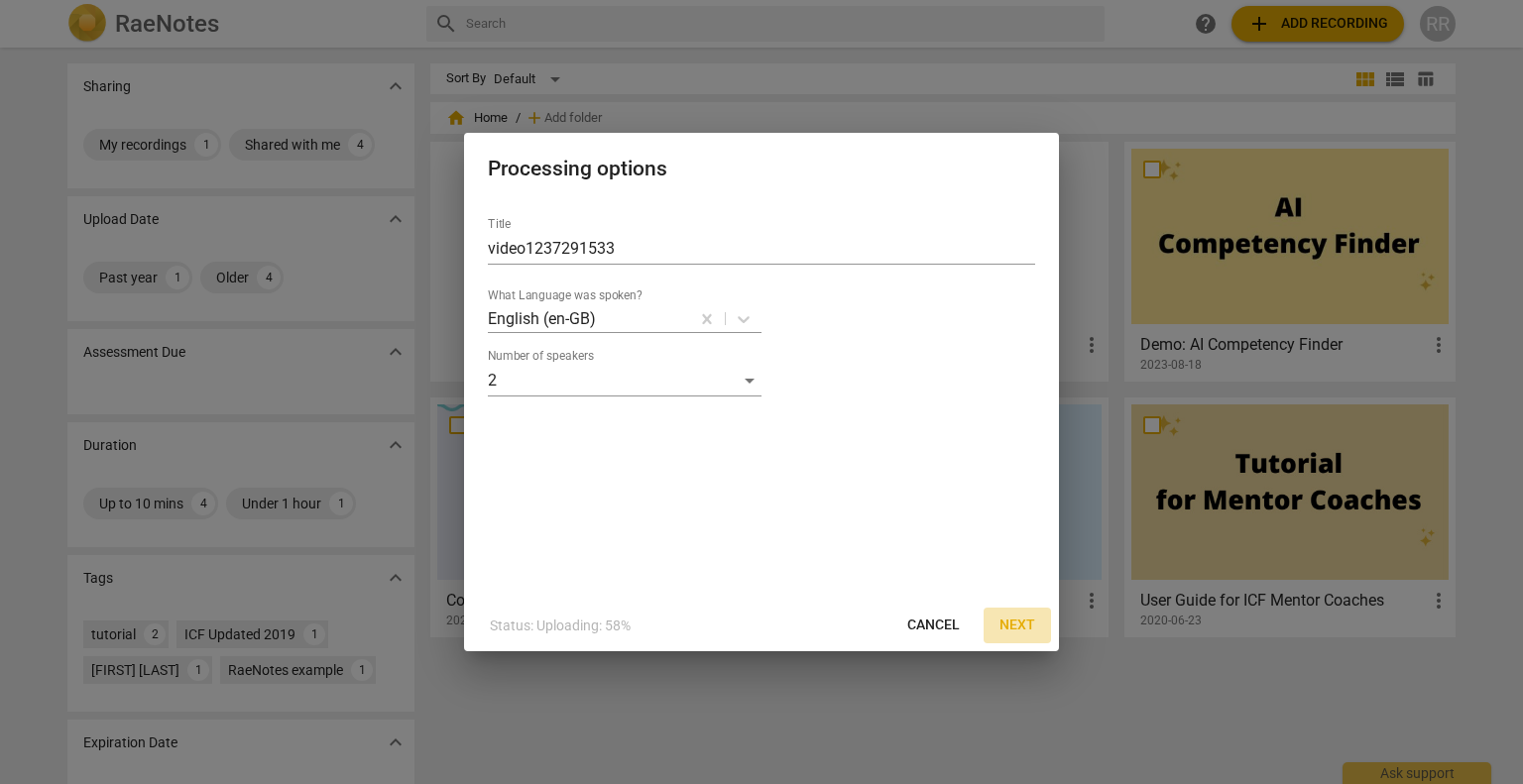 click on "Next" at bounding box center (1017, 625) 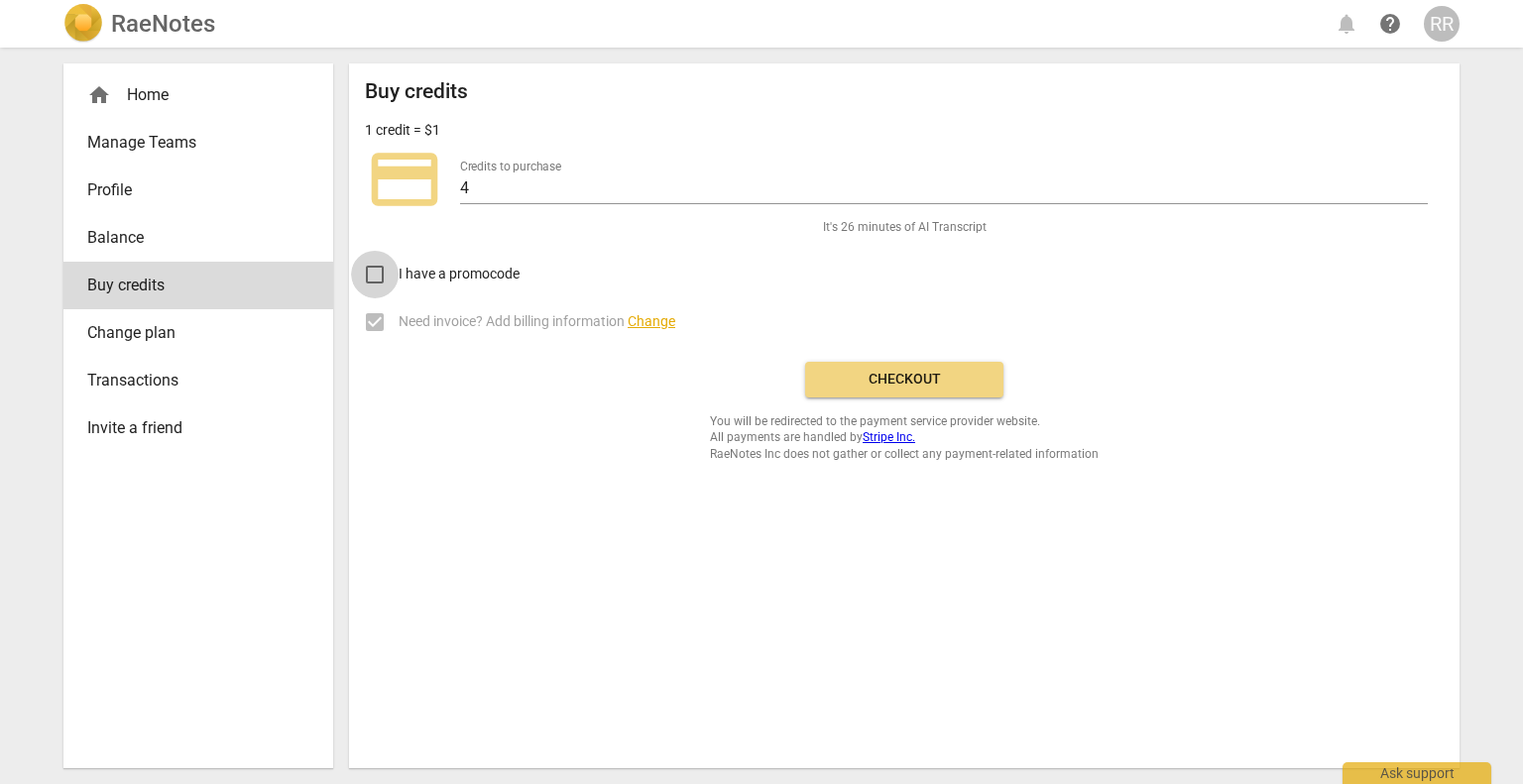 click on "I have a promocode" at bounding box center (375, 275) 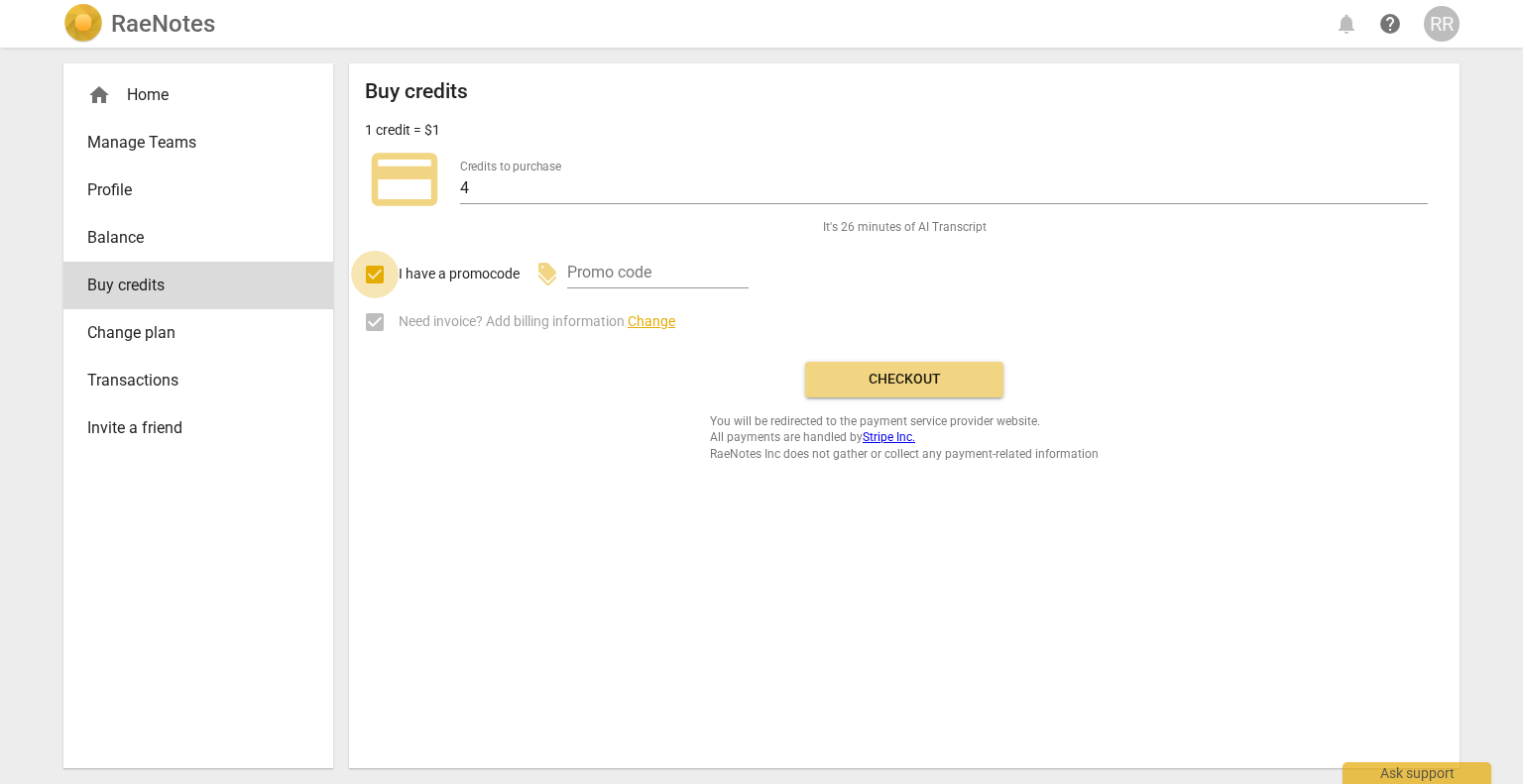 click on "I have a promocode" at bounding box center [375, 275] 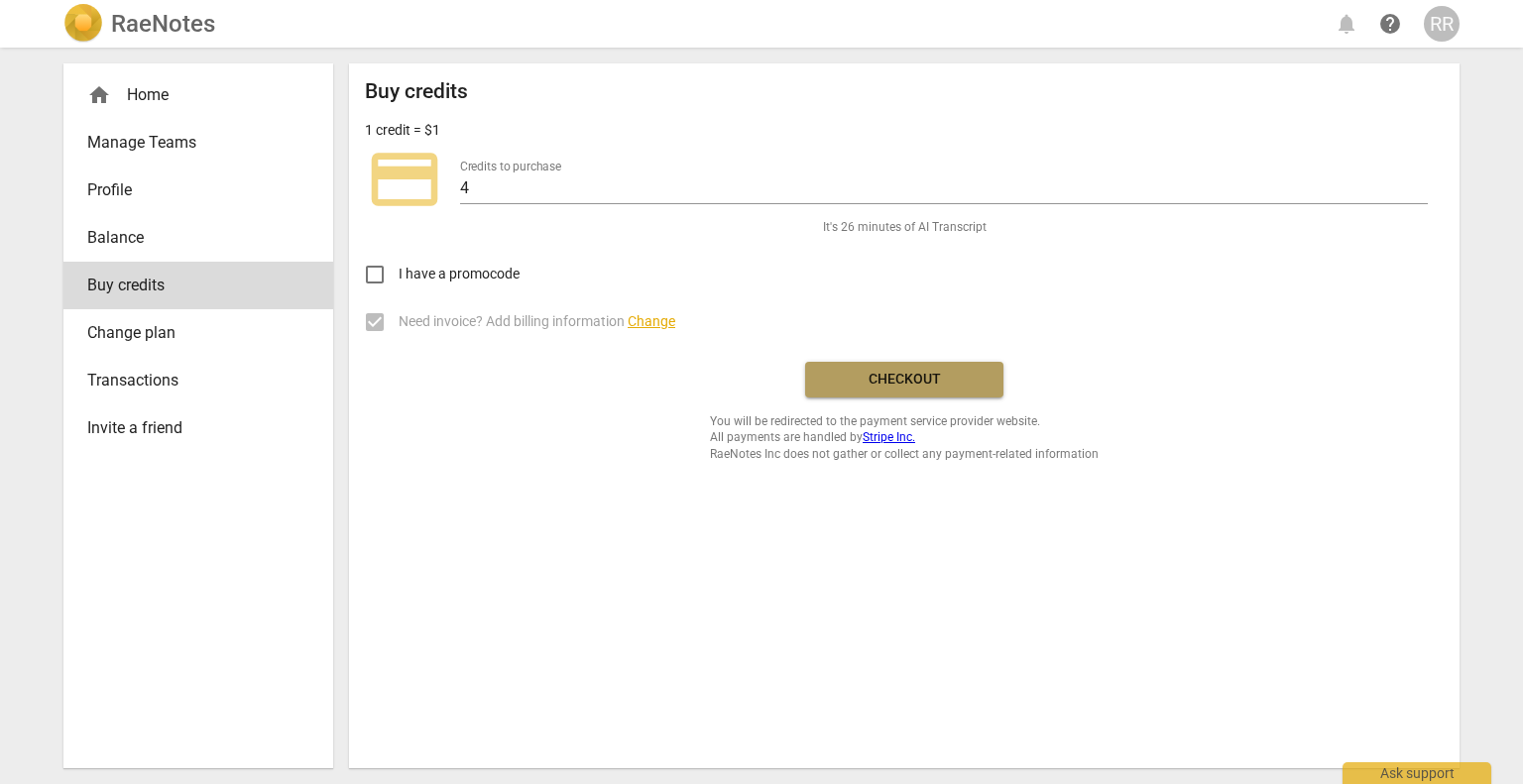 click on "Checkout" at bounding box center (904, 380) 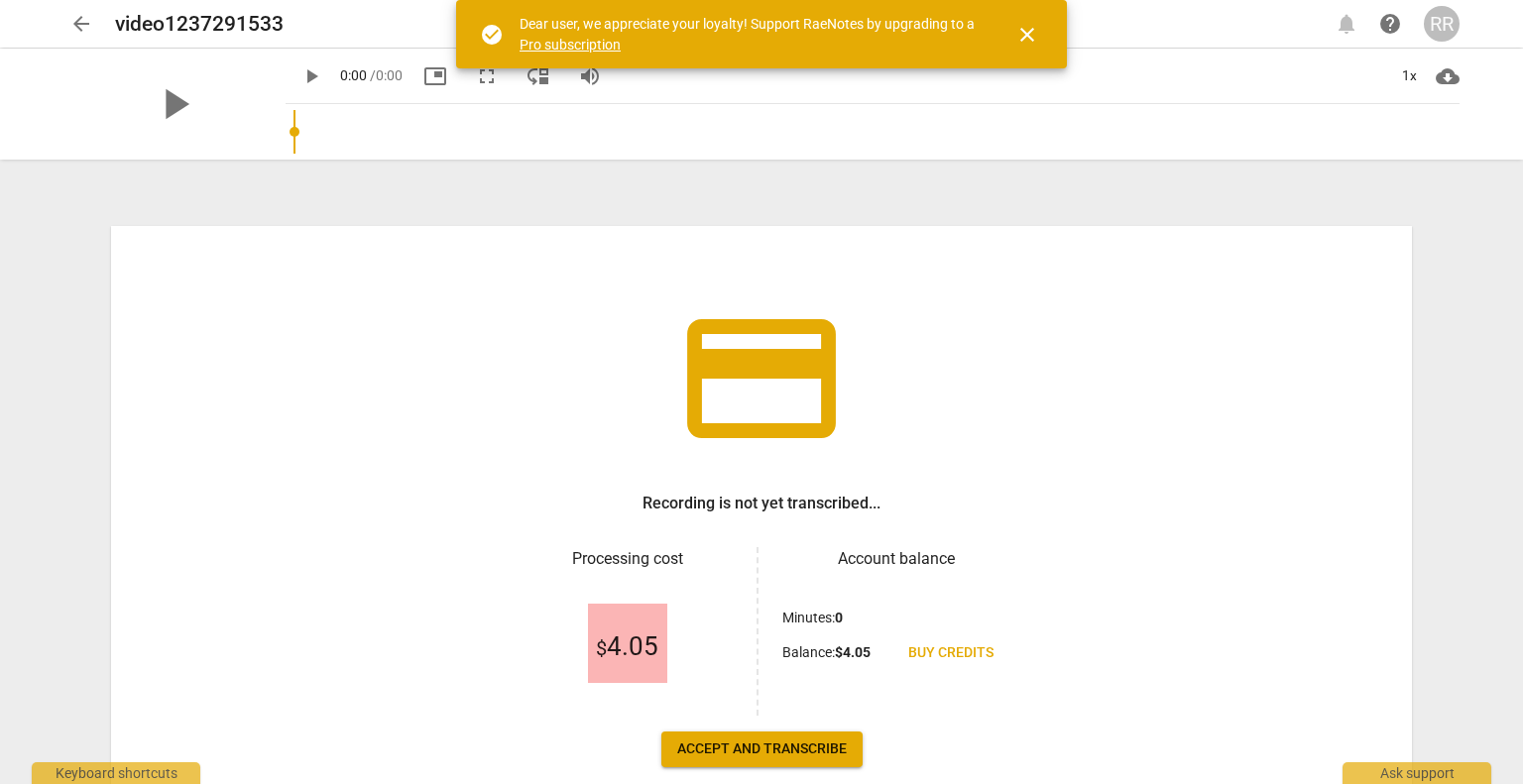 scroll, scrollTop: 0, scrollLeft: 0, axis: both 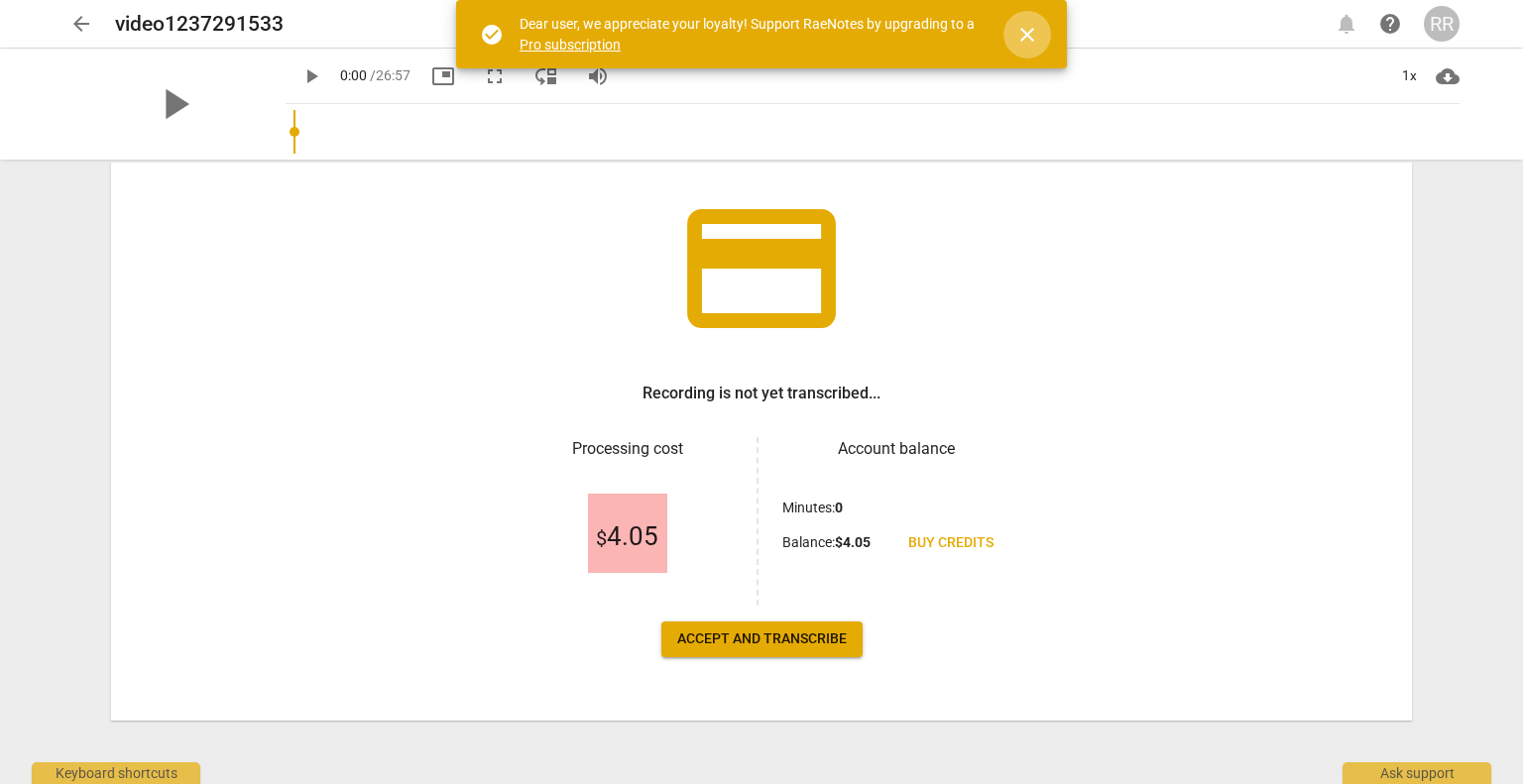 click on "close" at bounding box center [1027, 35] 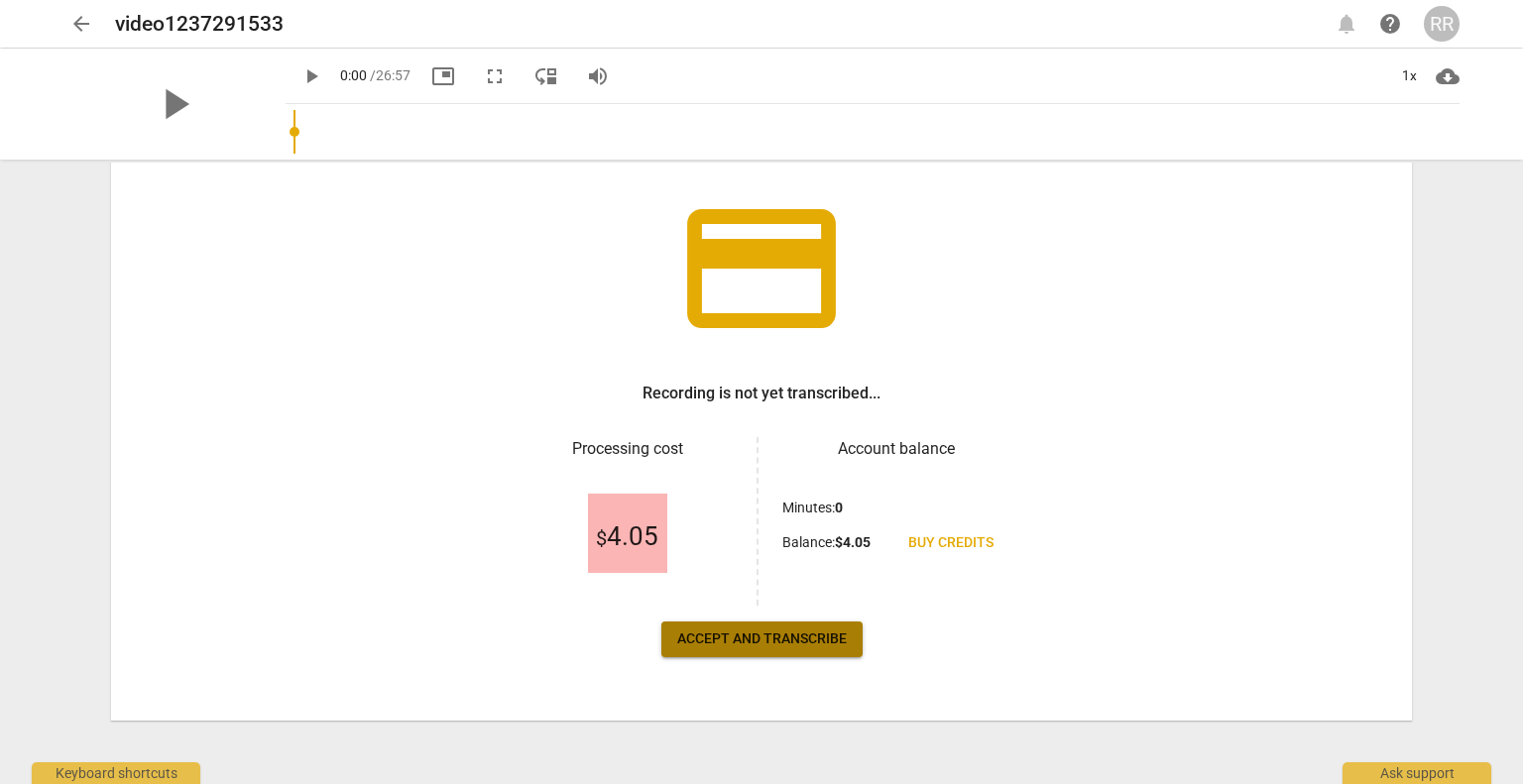 click on "Accept and transcribe" at bounding box center [762, 639] 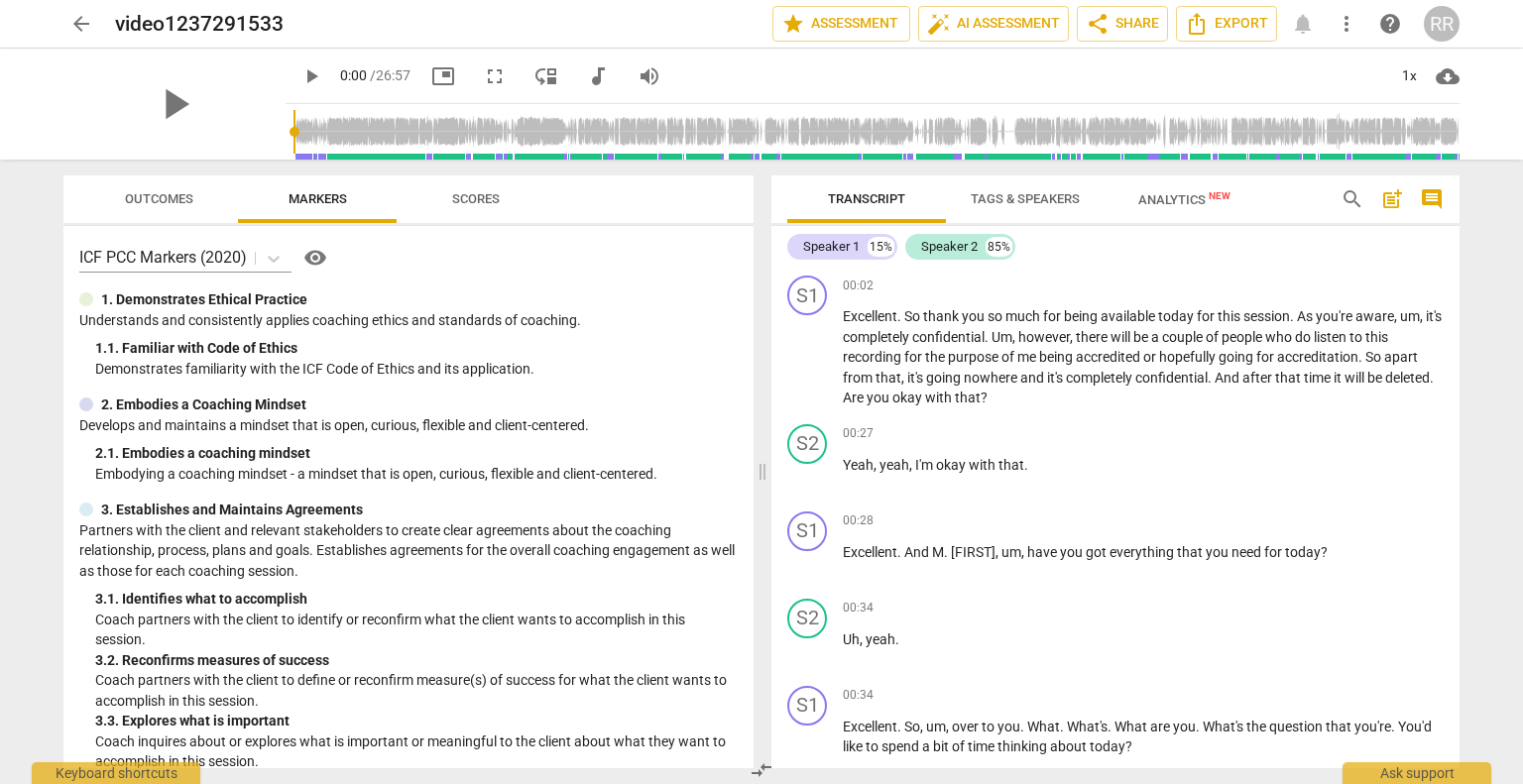 click on "Analytics   New" at bounding box center [1184, 199] 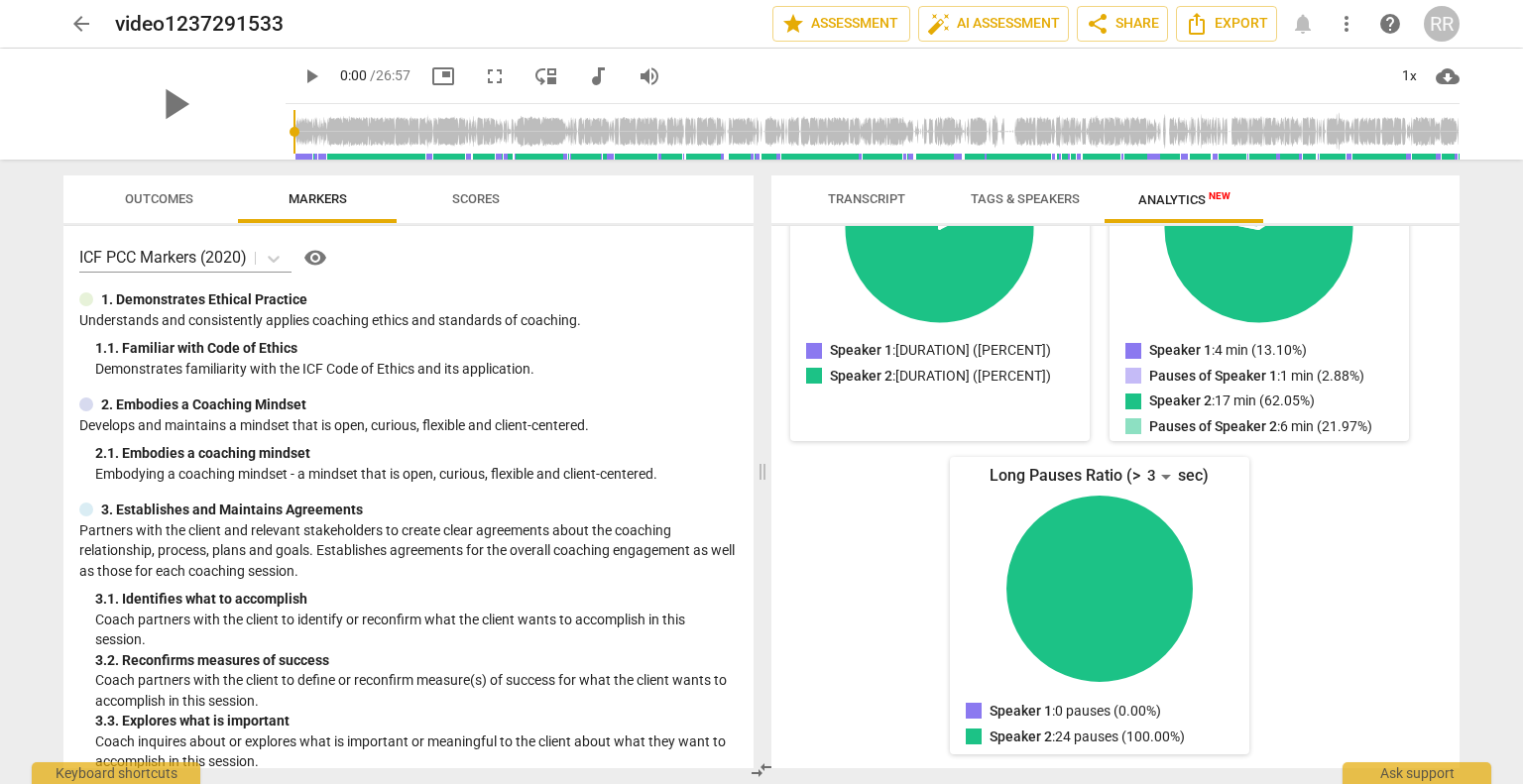 scroll, scrollTop: 0, scrollLeft: 0, axis: both 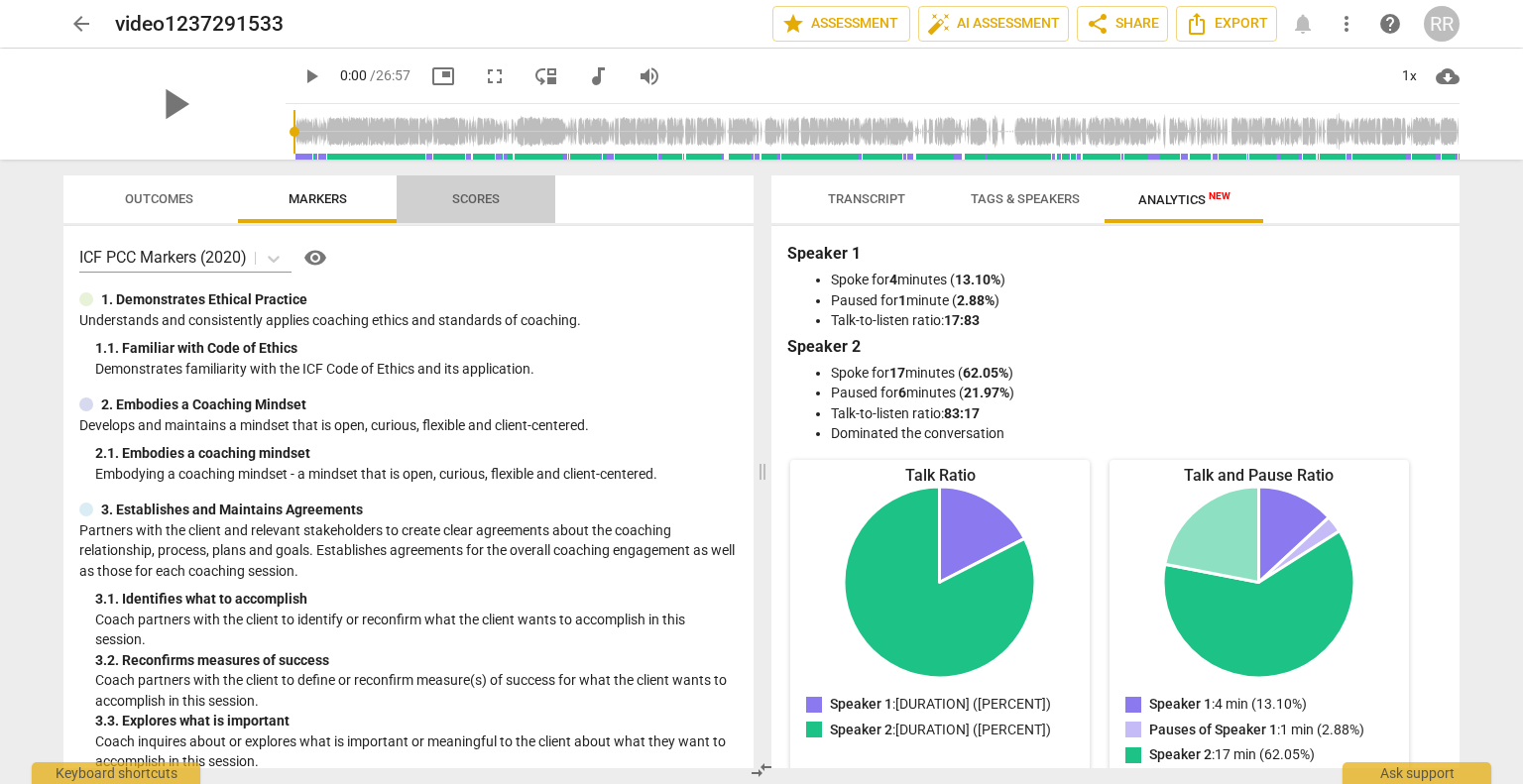 click on "Scores" at bounding box center (476, 198) 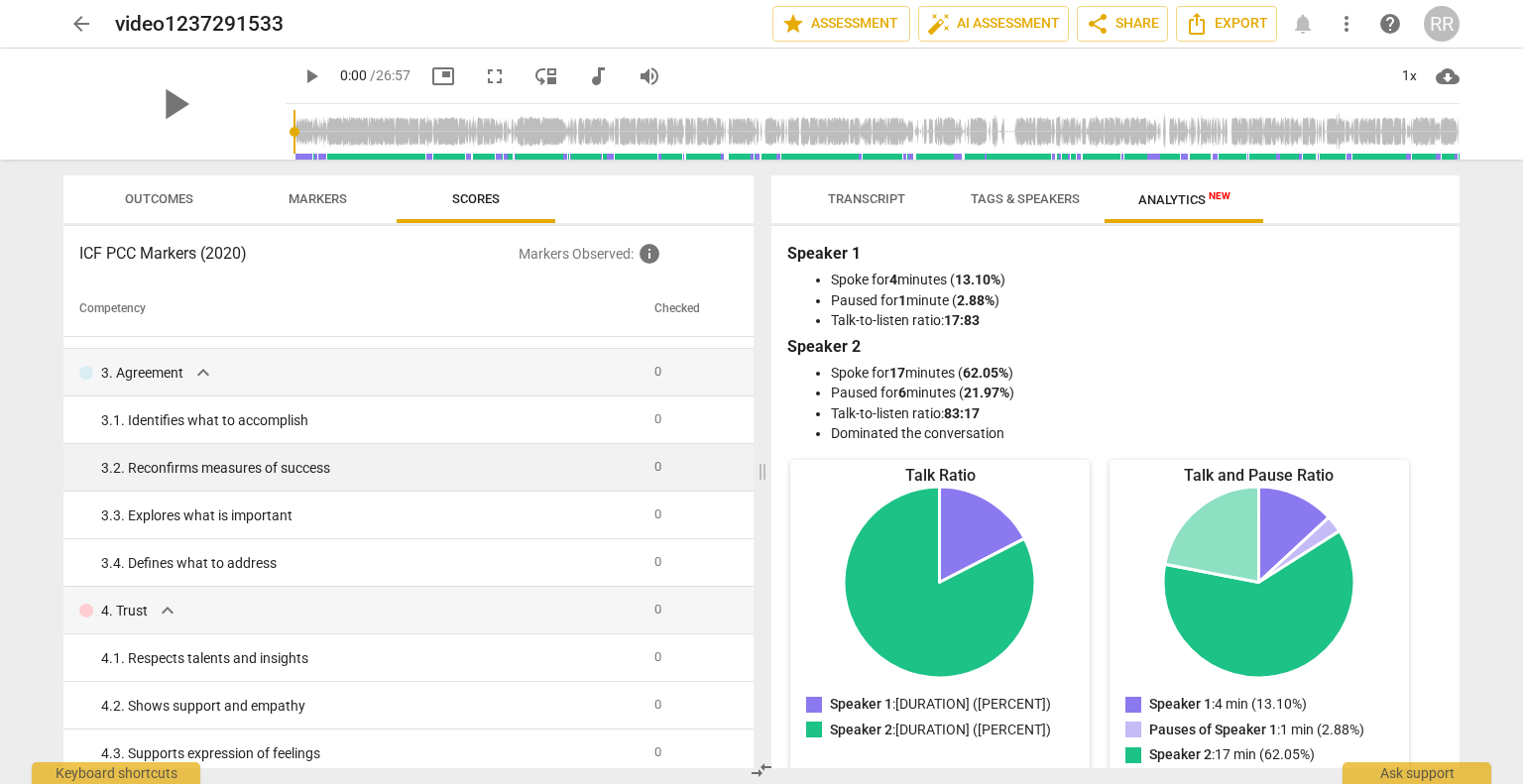 scroll, scrollTop: 0, scrollLeft: 0, axis: both 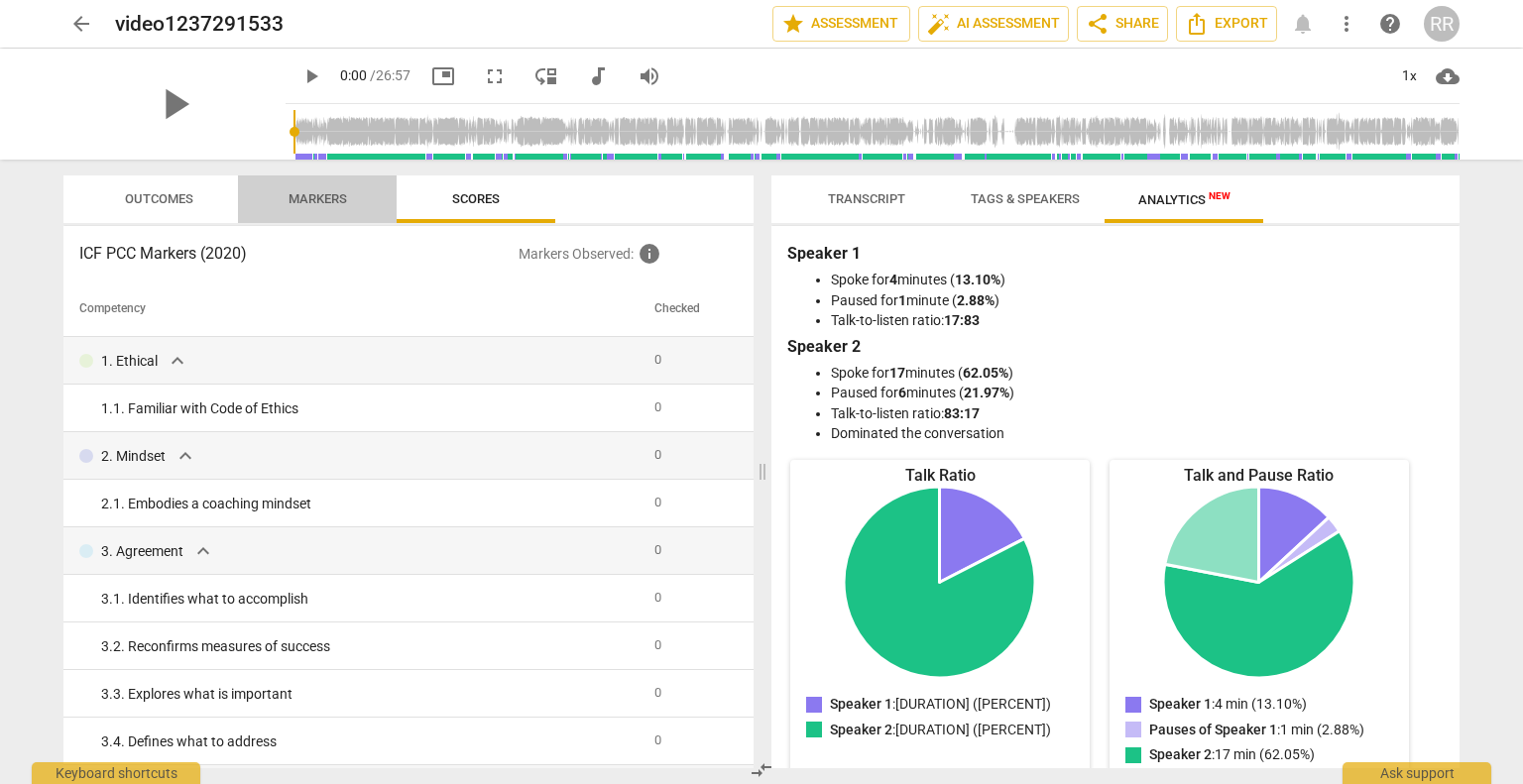 click on "Markers" at bounding box center (317, 199) 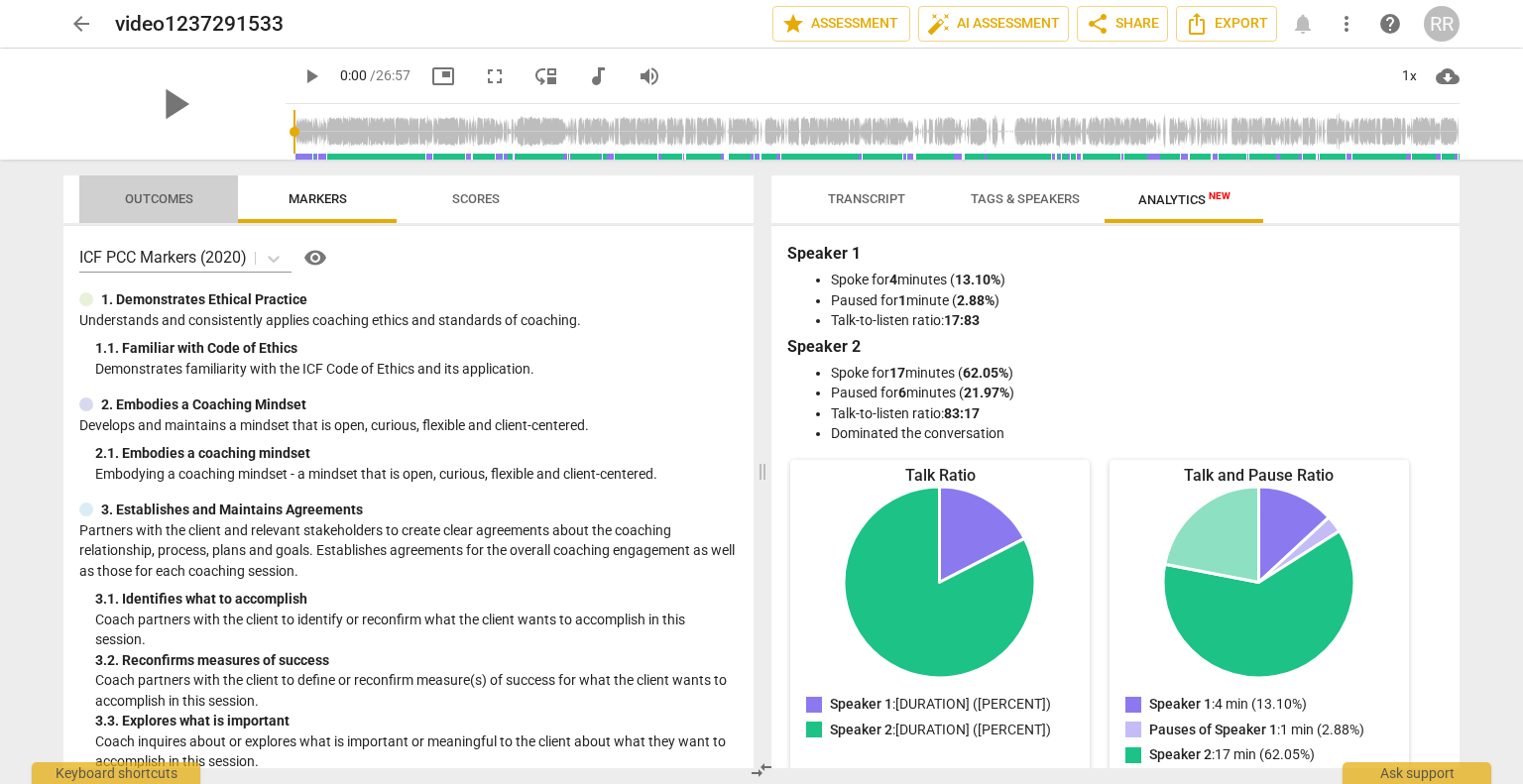 click on "Outcomes" at bounding box center (159, 199) 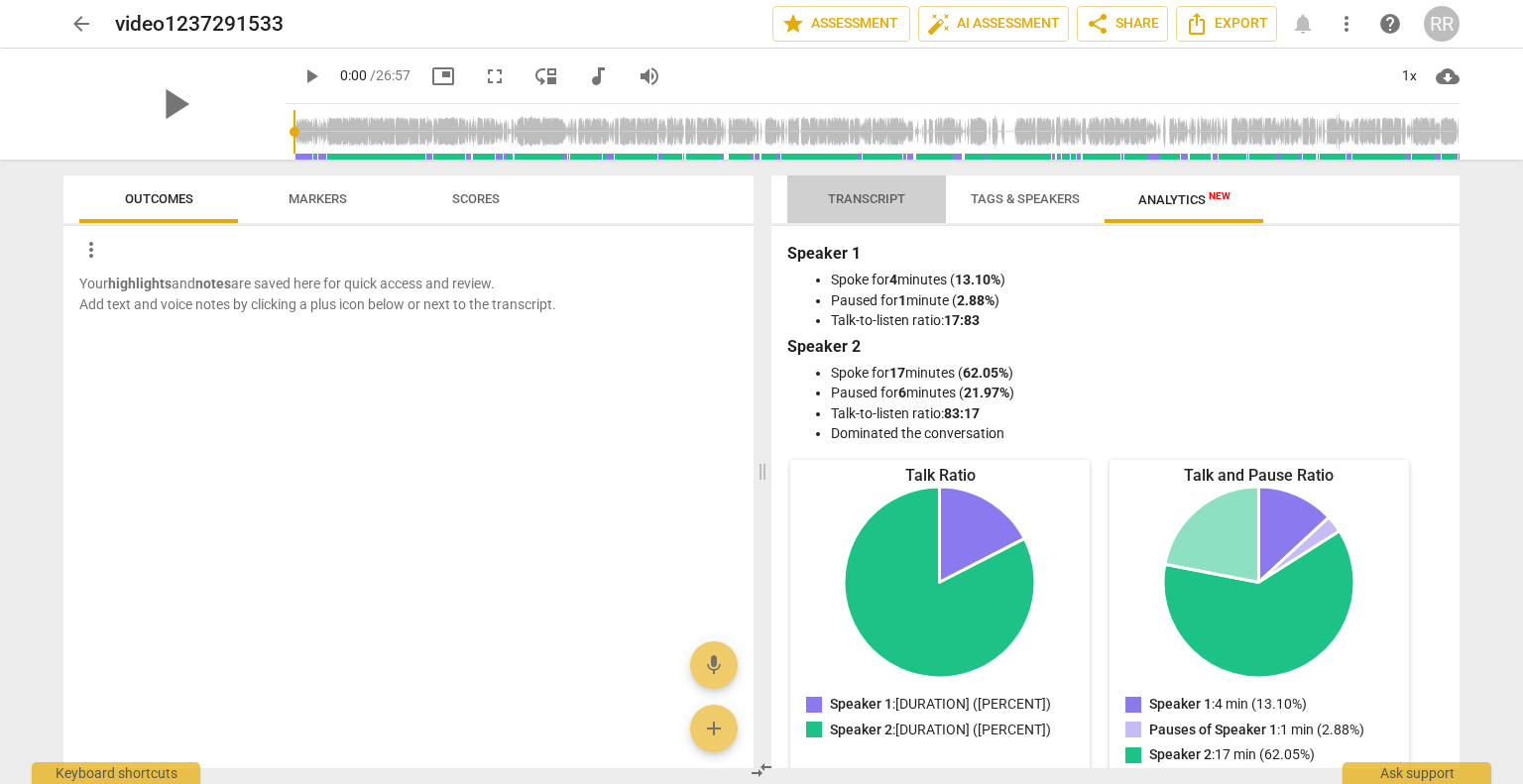 click on "Transcript" at bounding box center [867, 198] 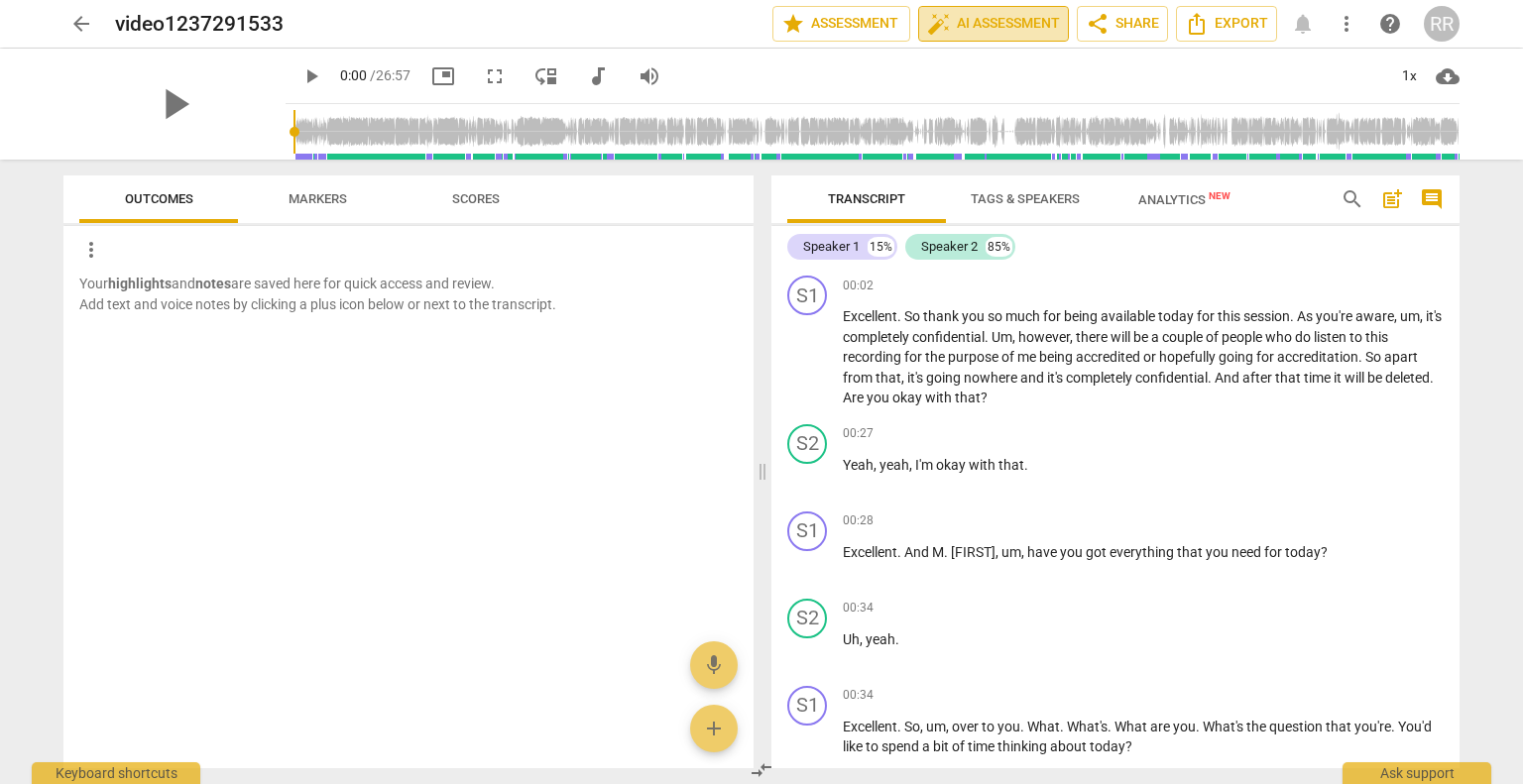click on "auto_fix_high" at bounding box center [939, 24] 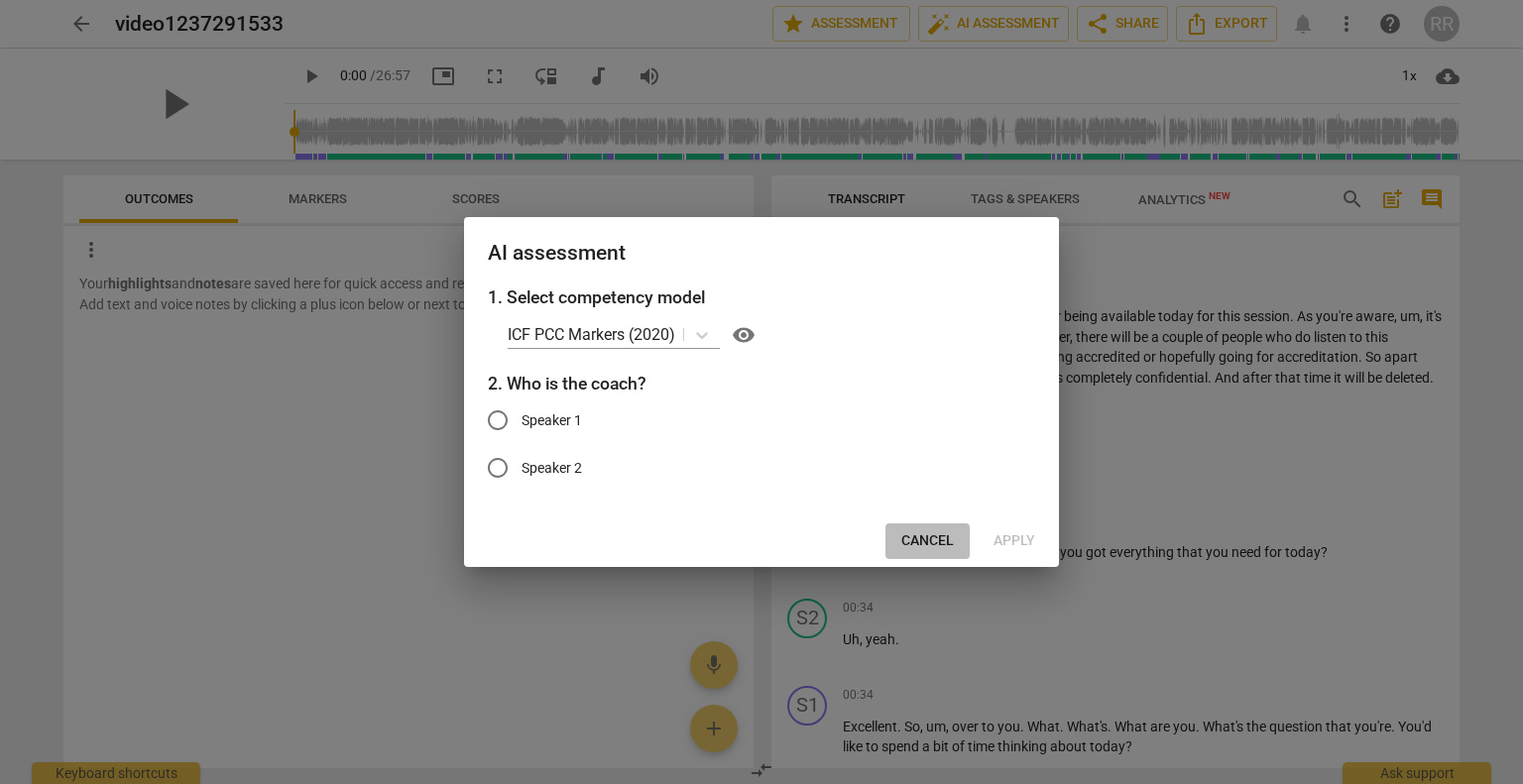 click on "Cancel" at bounding box center (927, 541) 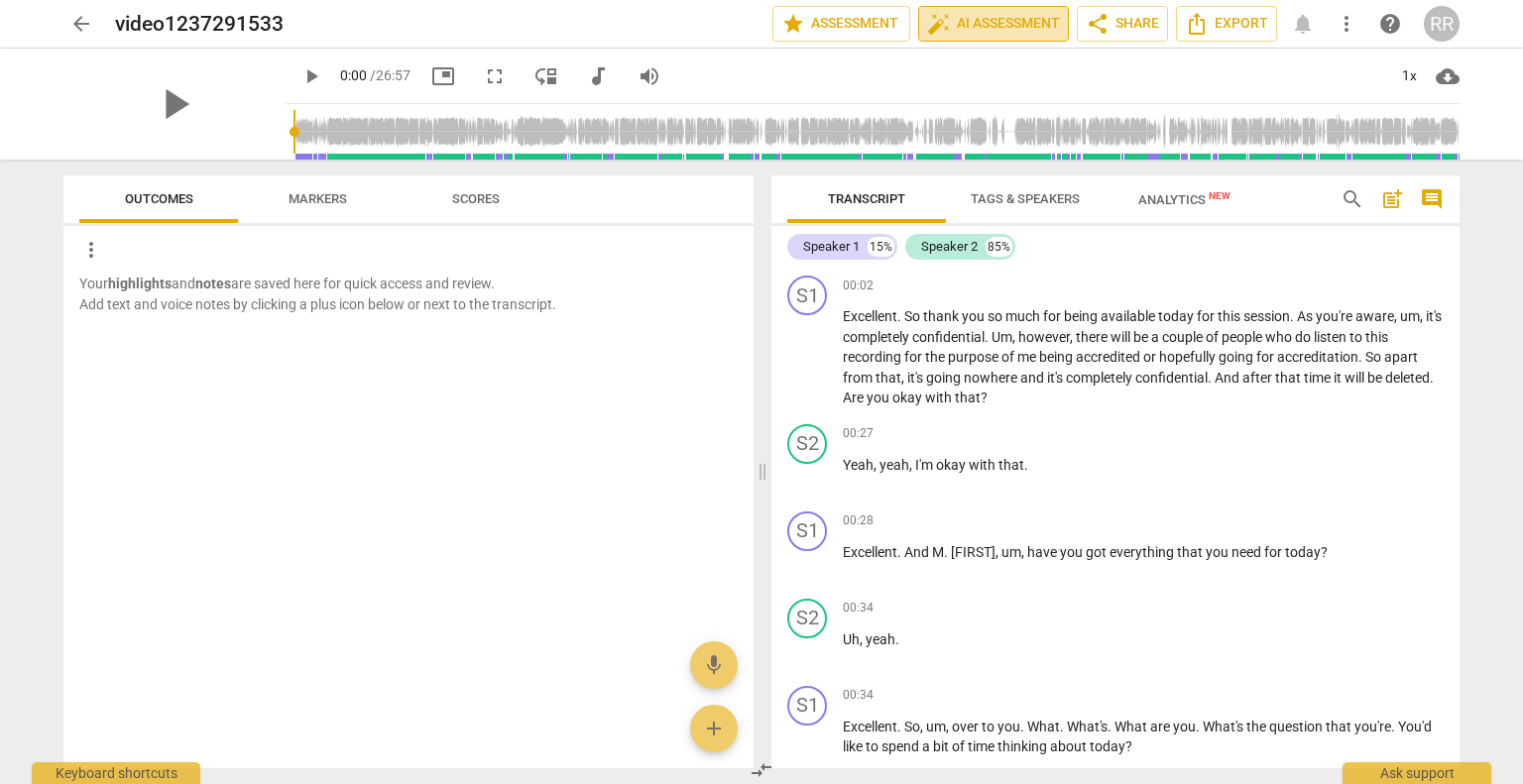 click on "auto_fix_high    AI Assessment" at bounding box center (994, 24) 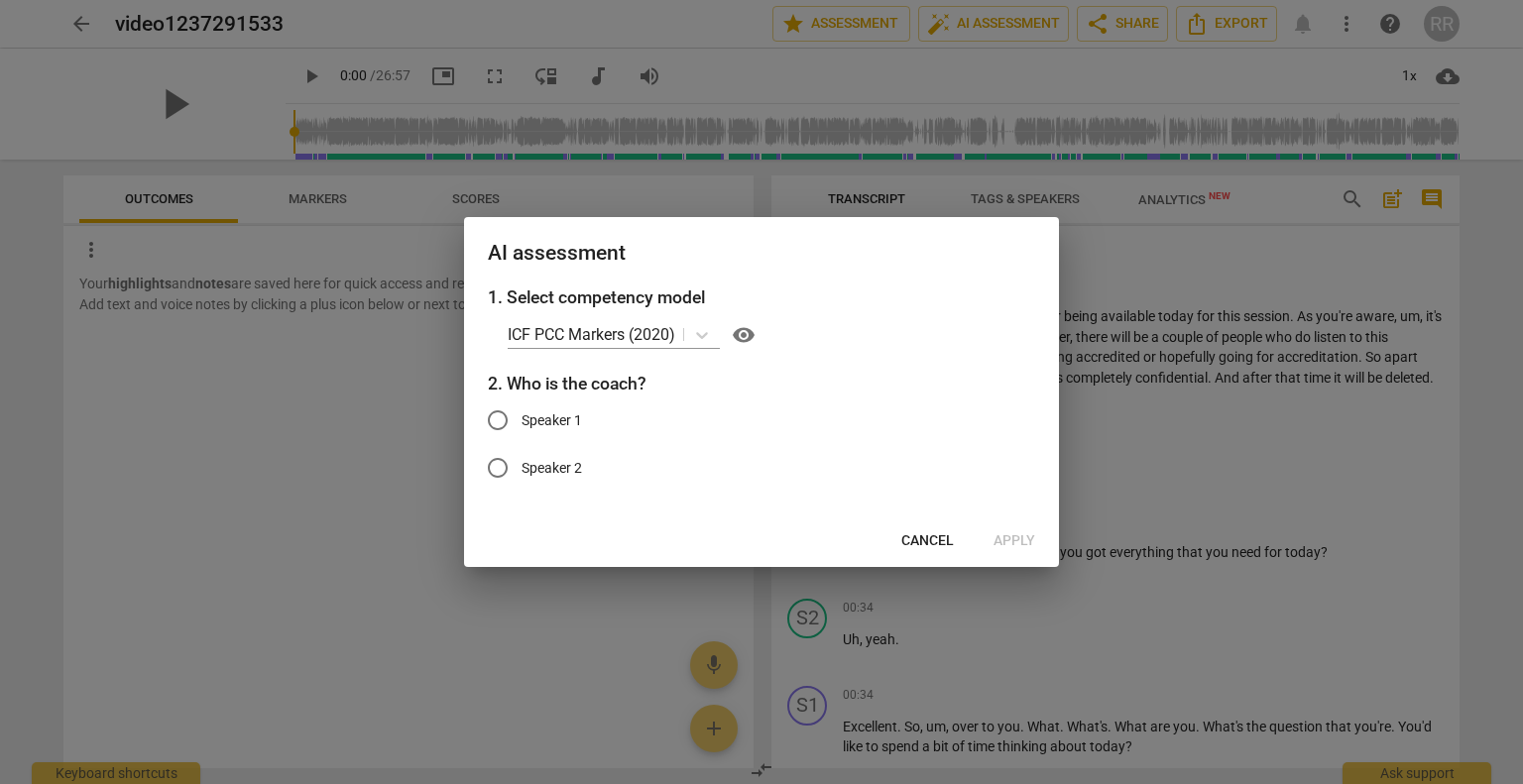 click on "Speaker 2" at bounding box center (551, 468) 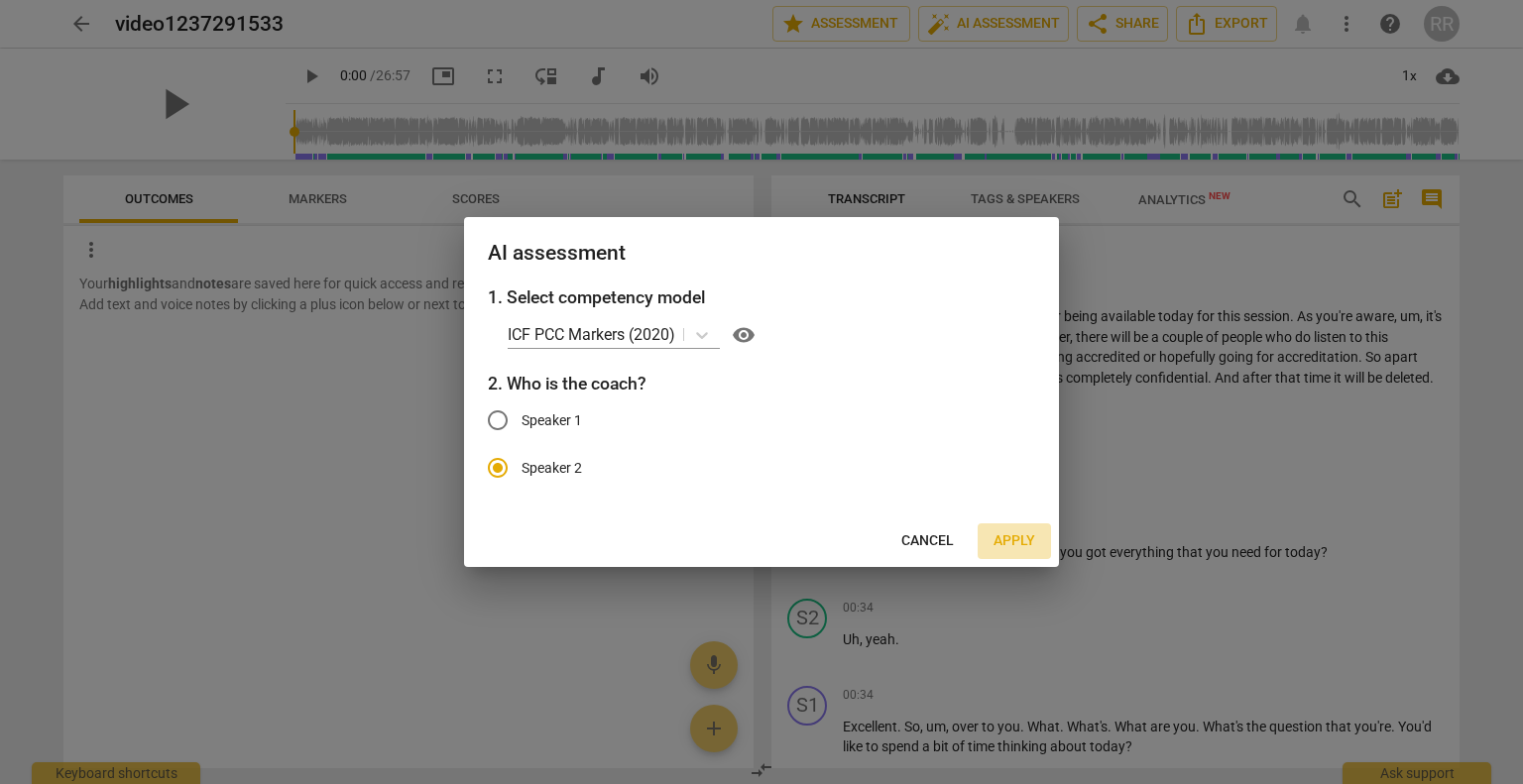 click on "Apply" at bounding box center [1014, 541] 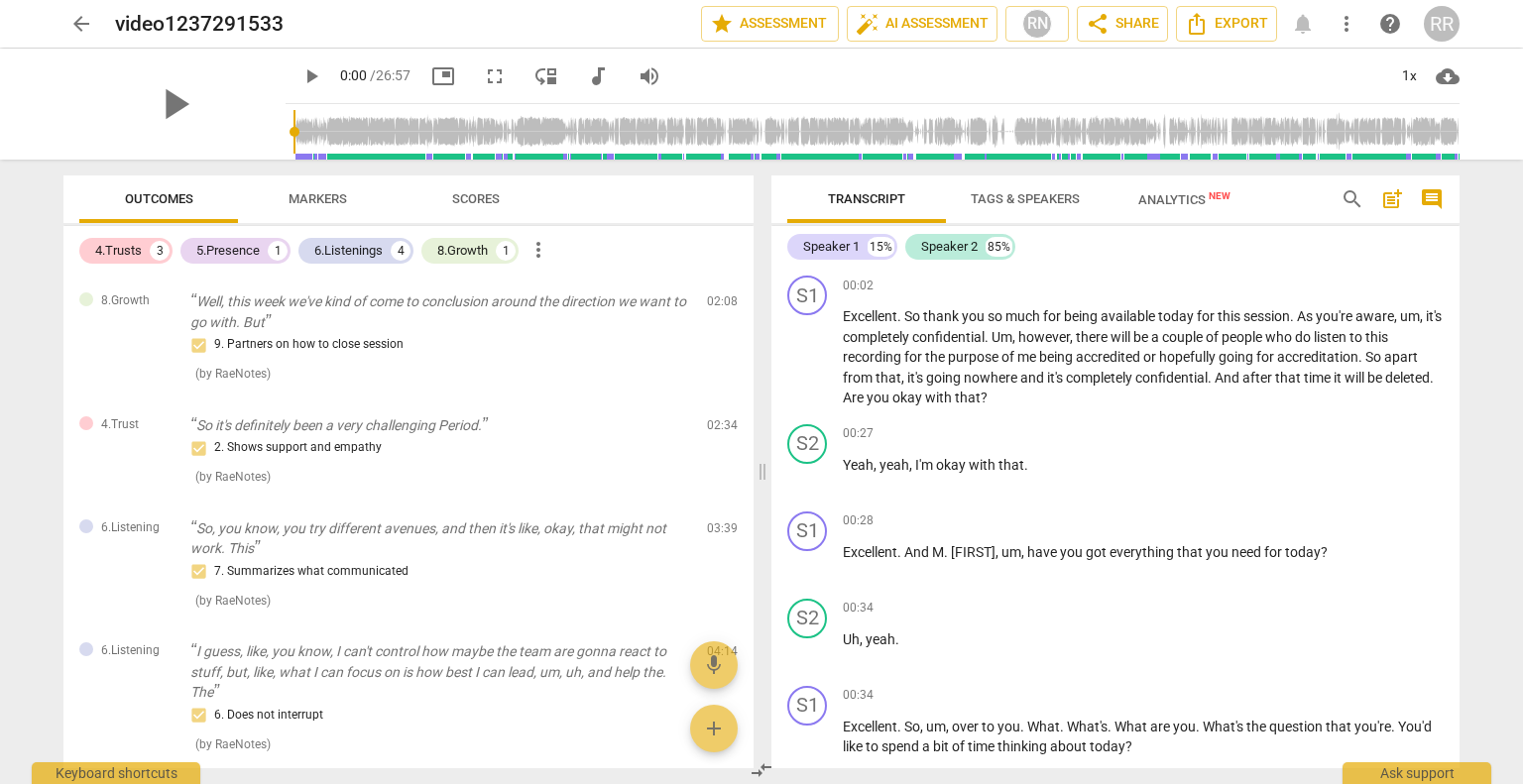 click on "Markers" at bounding box center (317, 198) 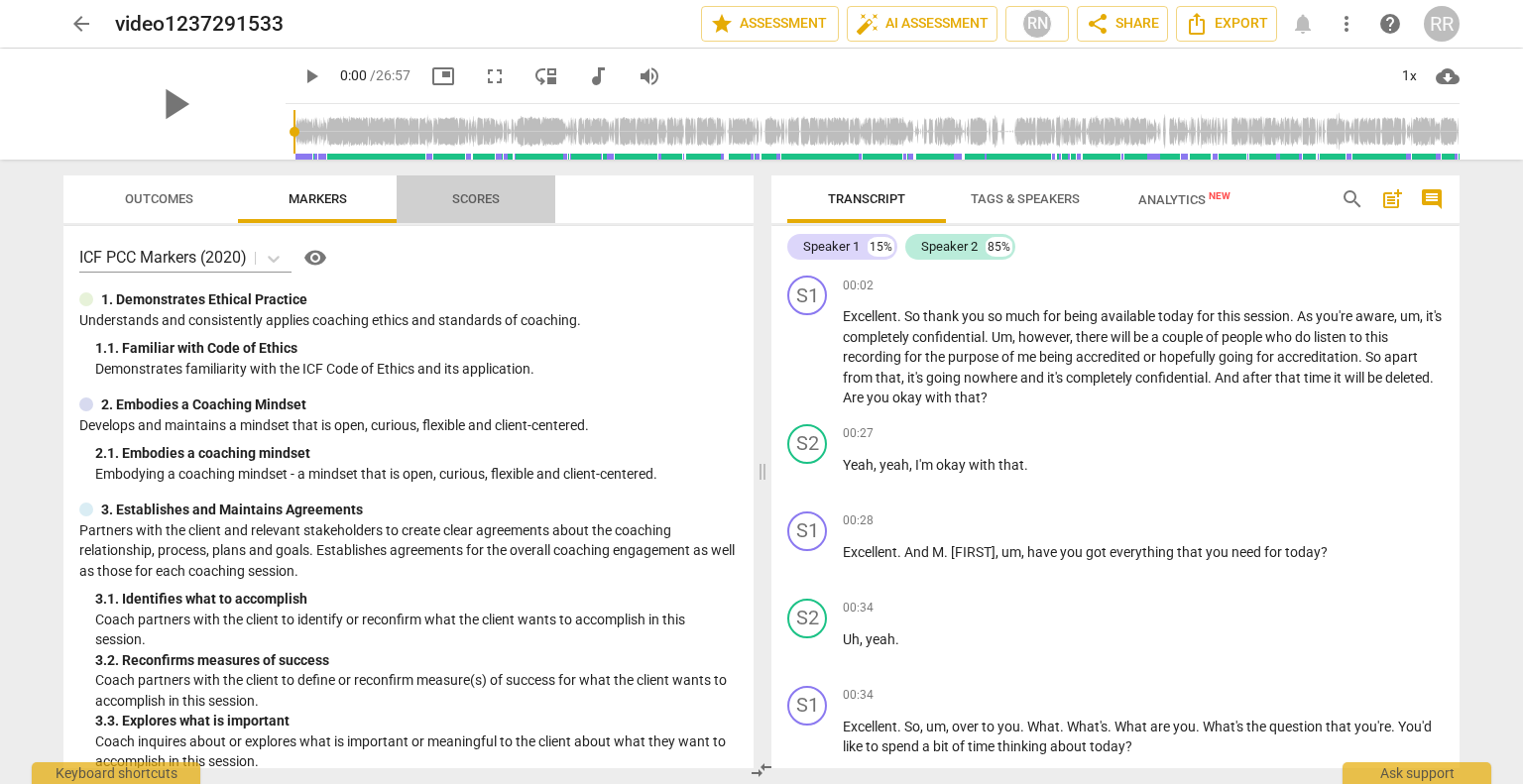 click on "Scores" at bounding box center [476, 199] 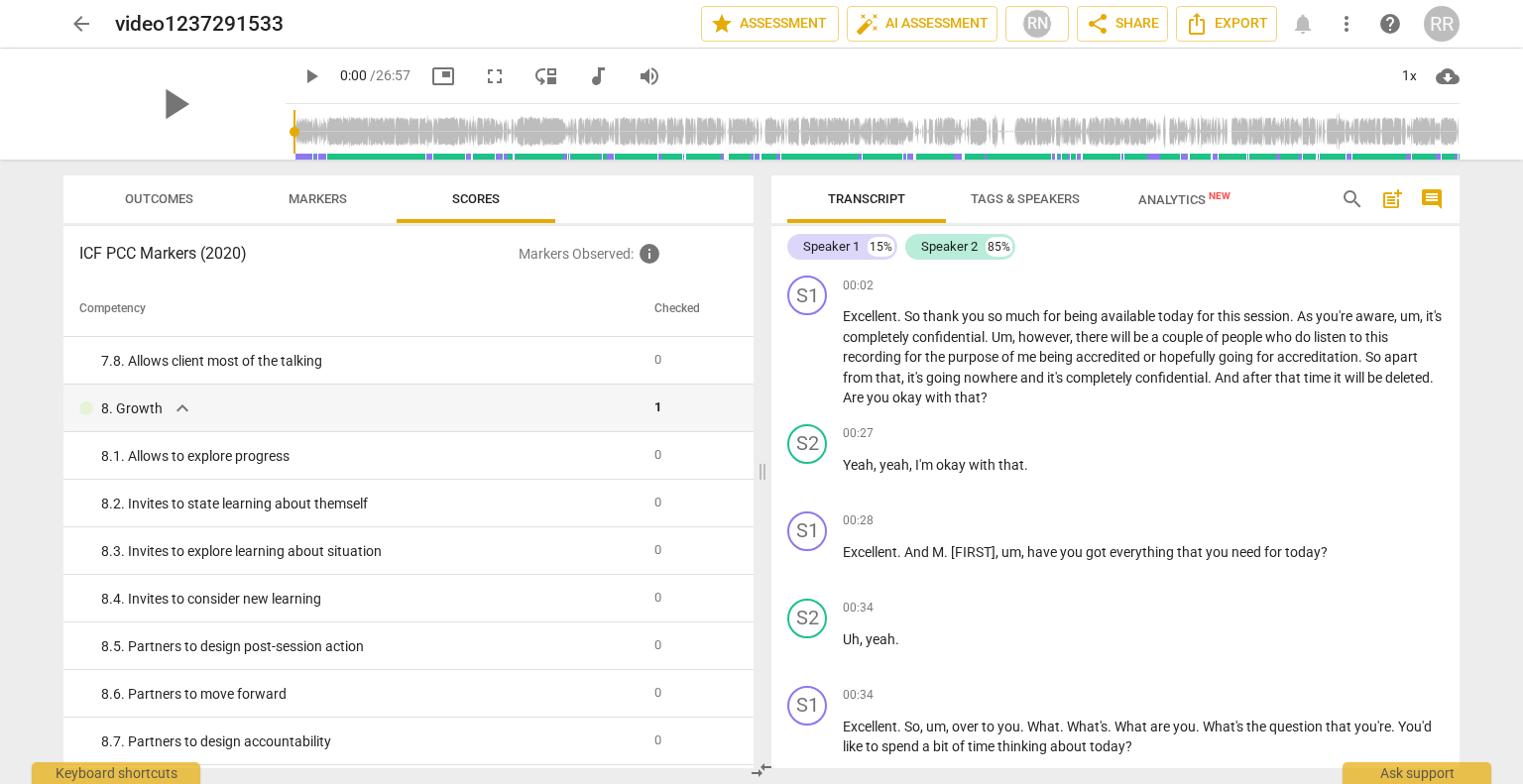 scroll, scrollTop: 1805, scrollLeft: 0, axis: vertical 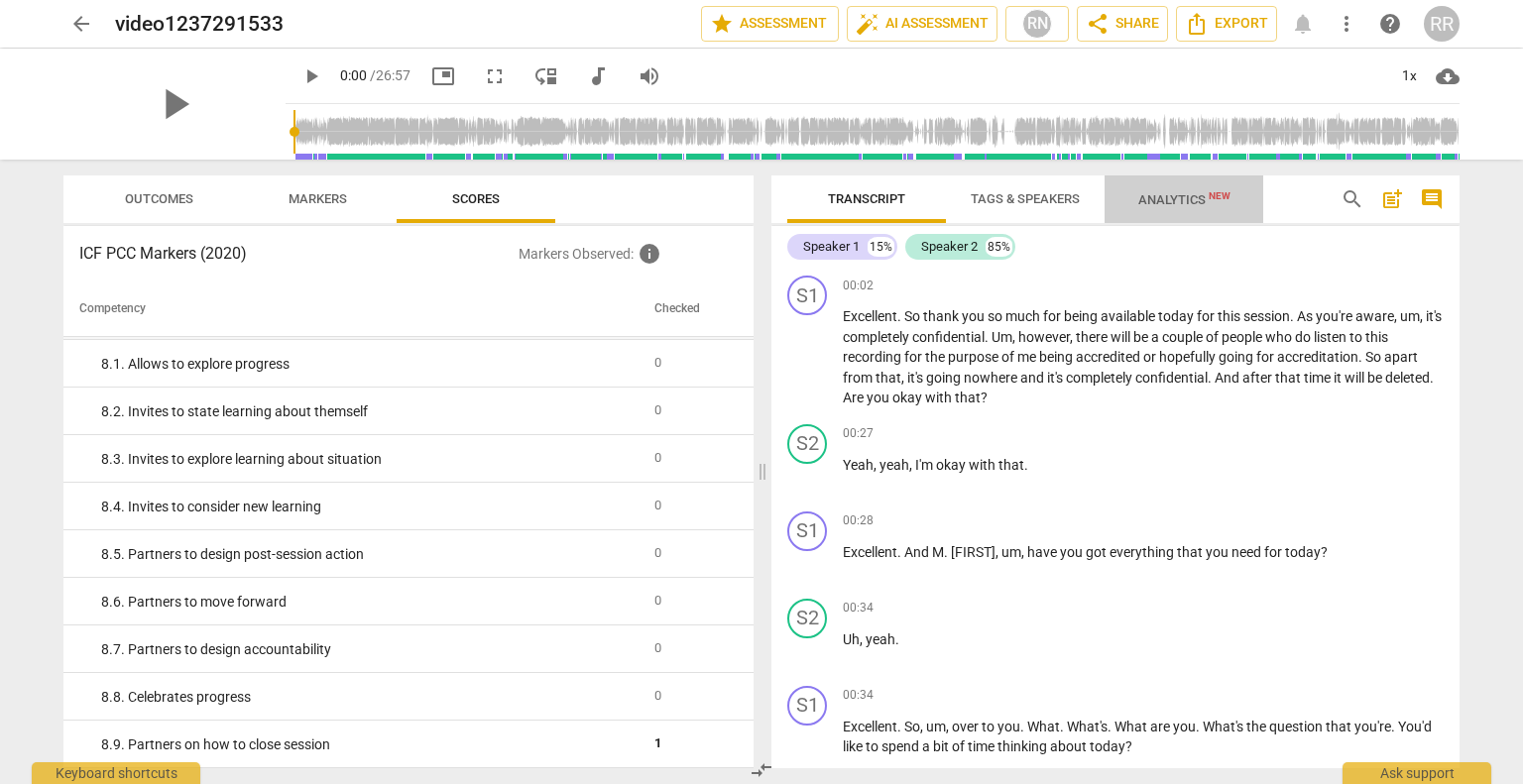 click on "Analytics   New" at bounding box center (1184, 199) 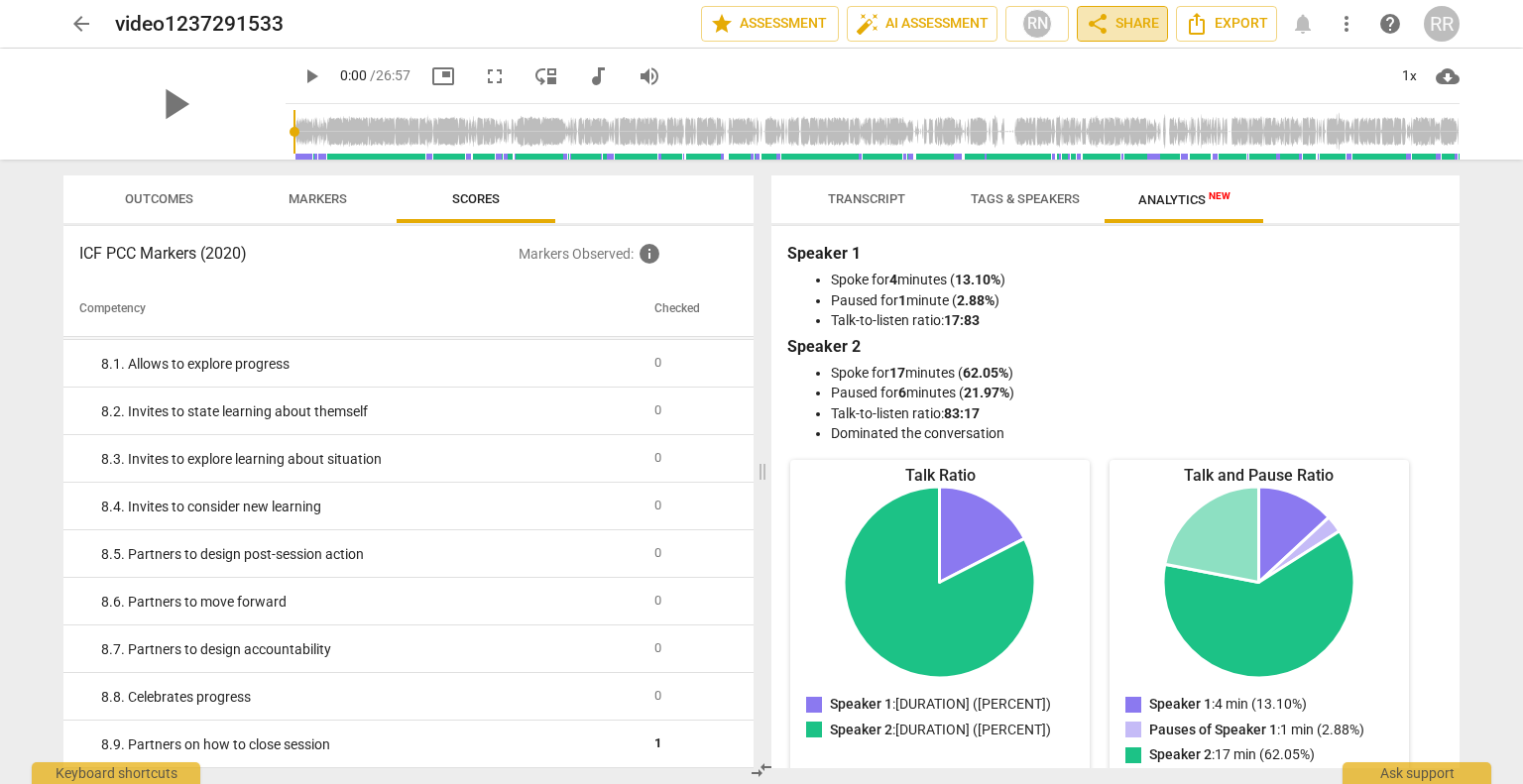 click on "share    Share" at bounding box center (1122, 24) 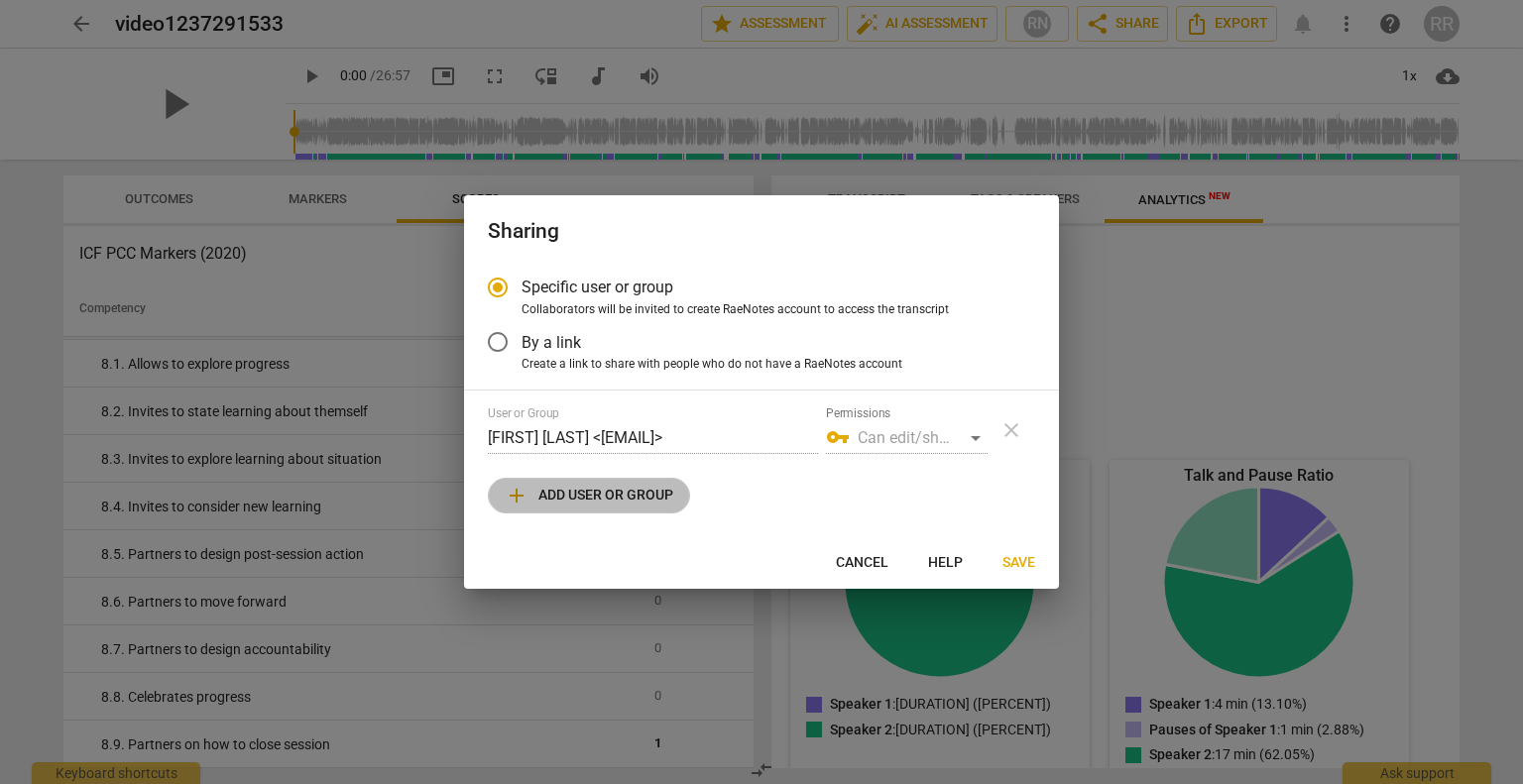 click on "add Add user or group" at bounding box center (589, 496) 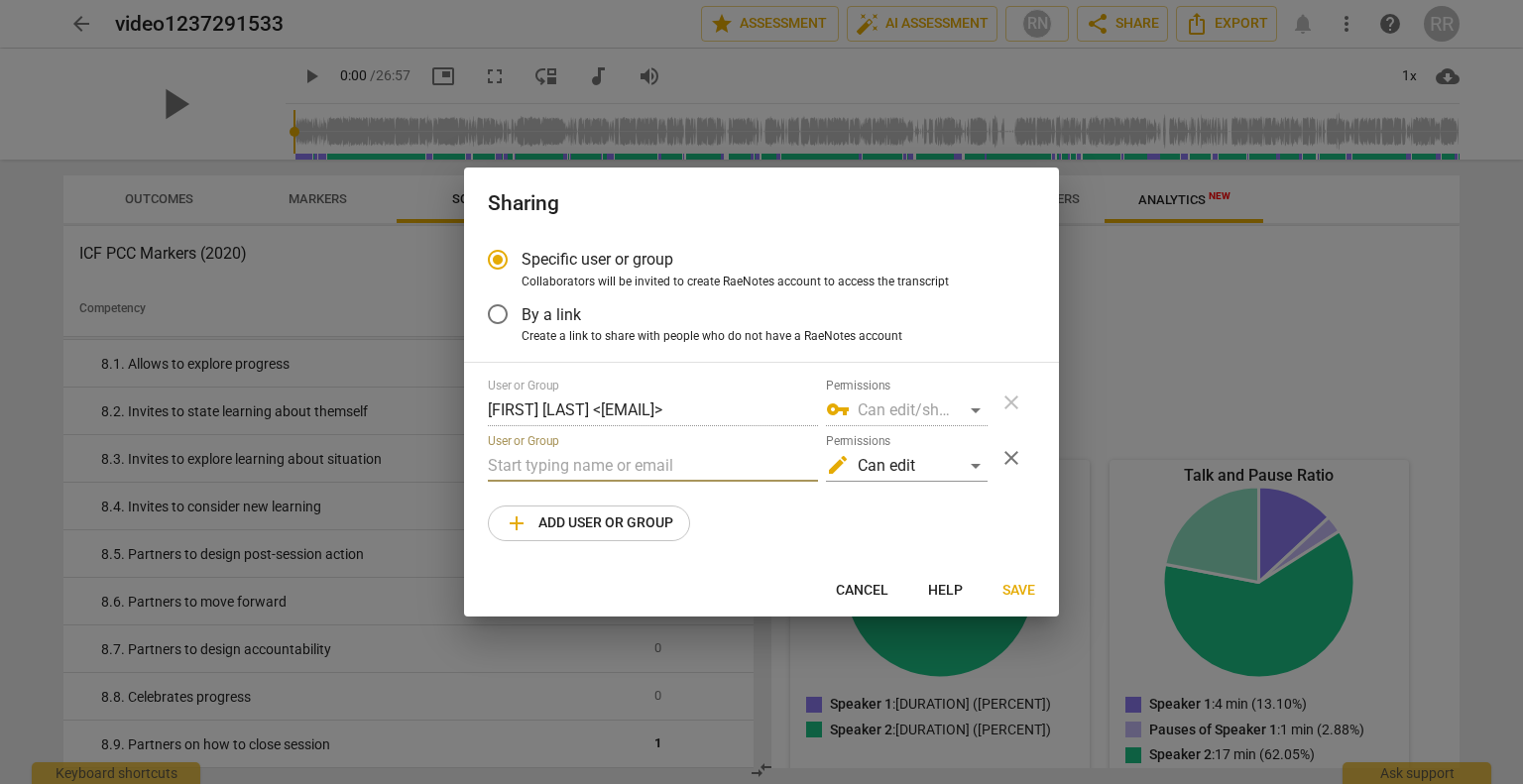 click at bounding box center [652, 466] 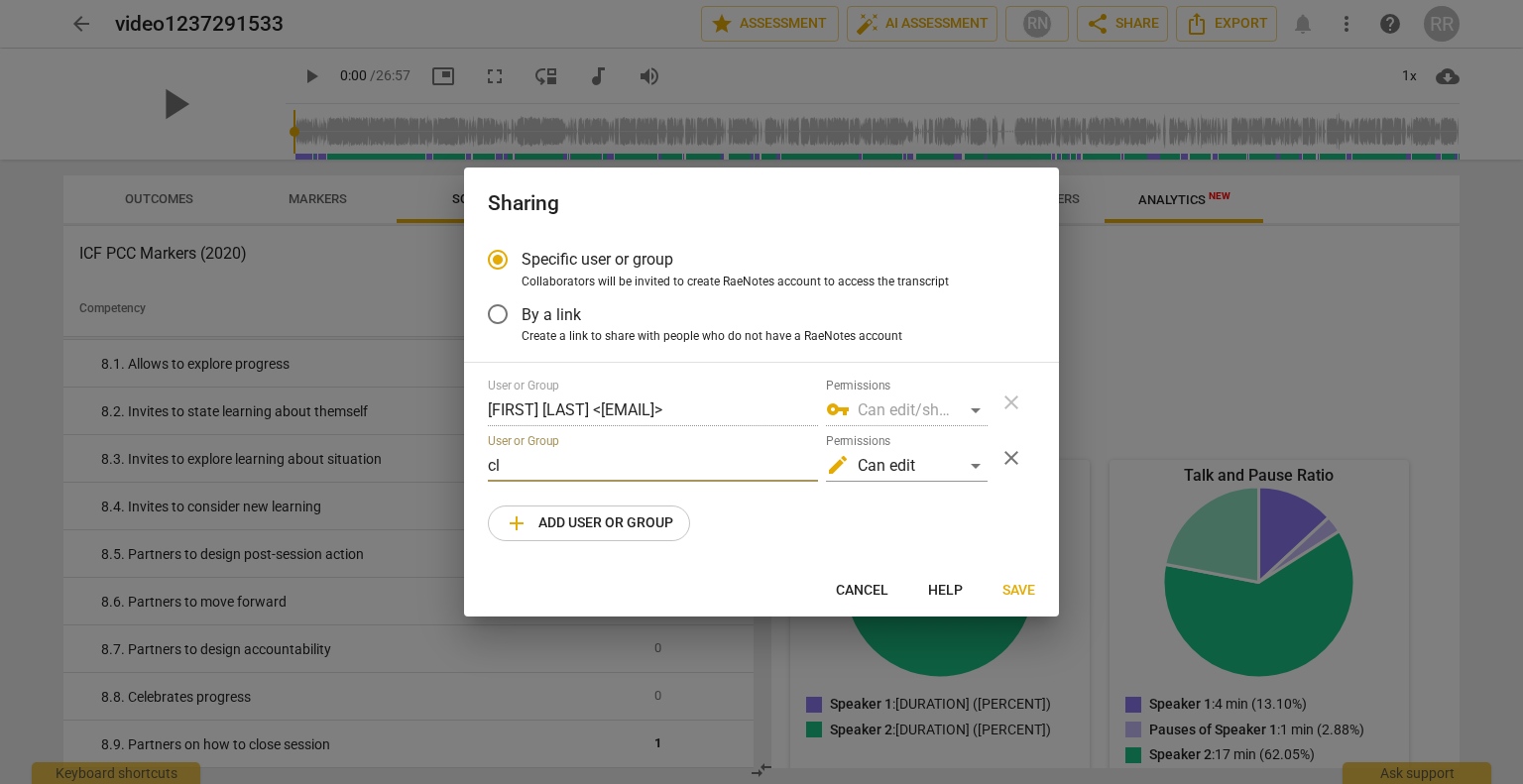 type on "c" 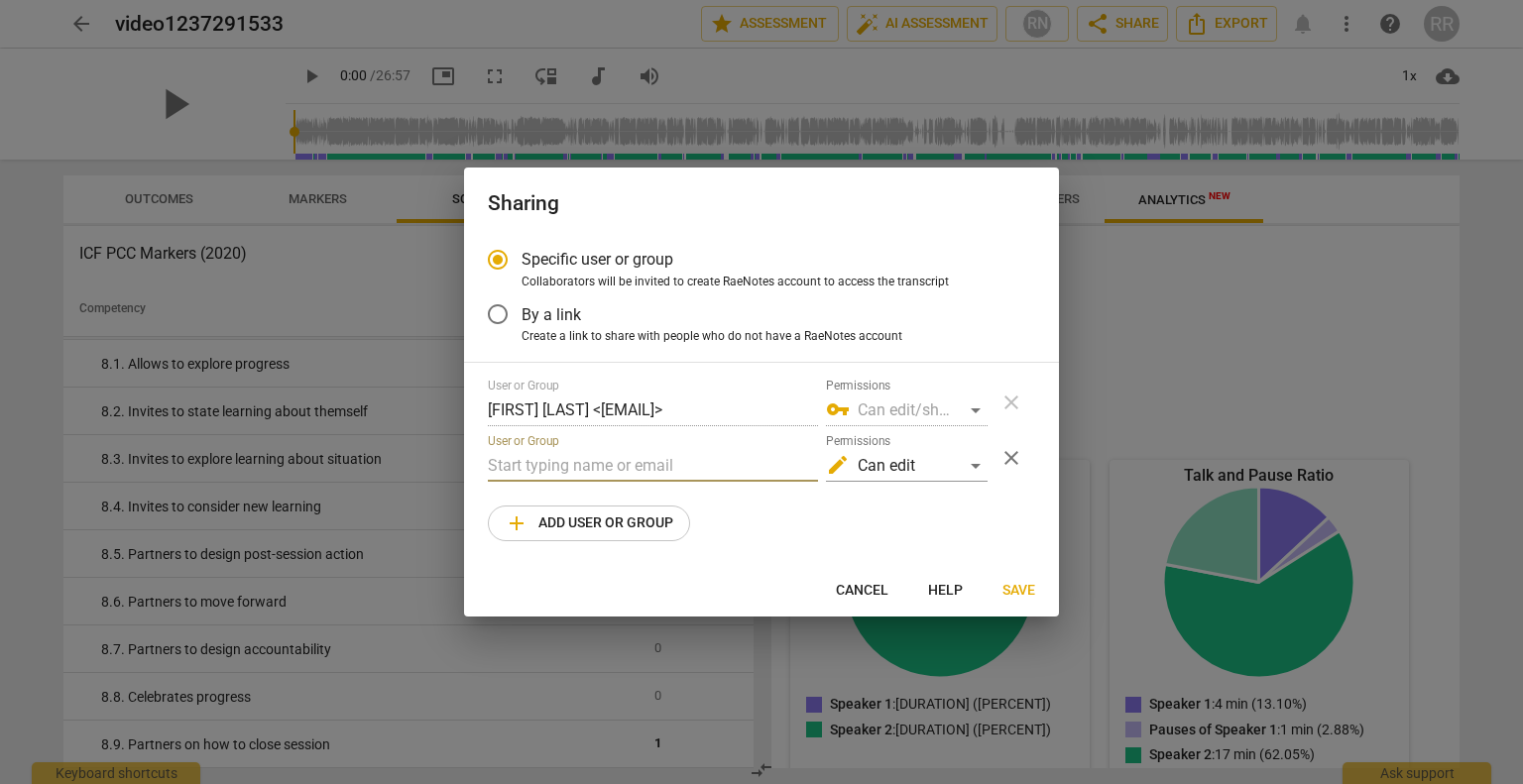 paste on "claire@3dcoaching.com" 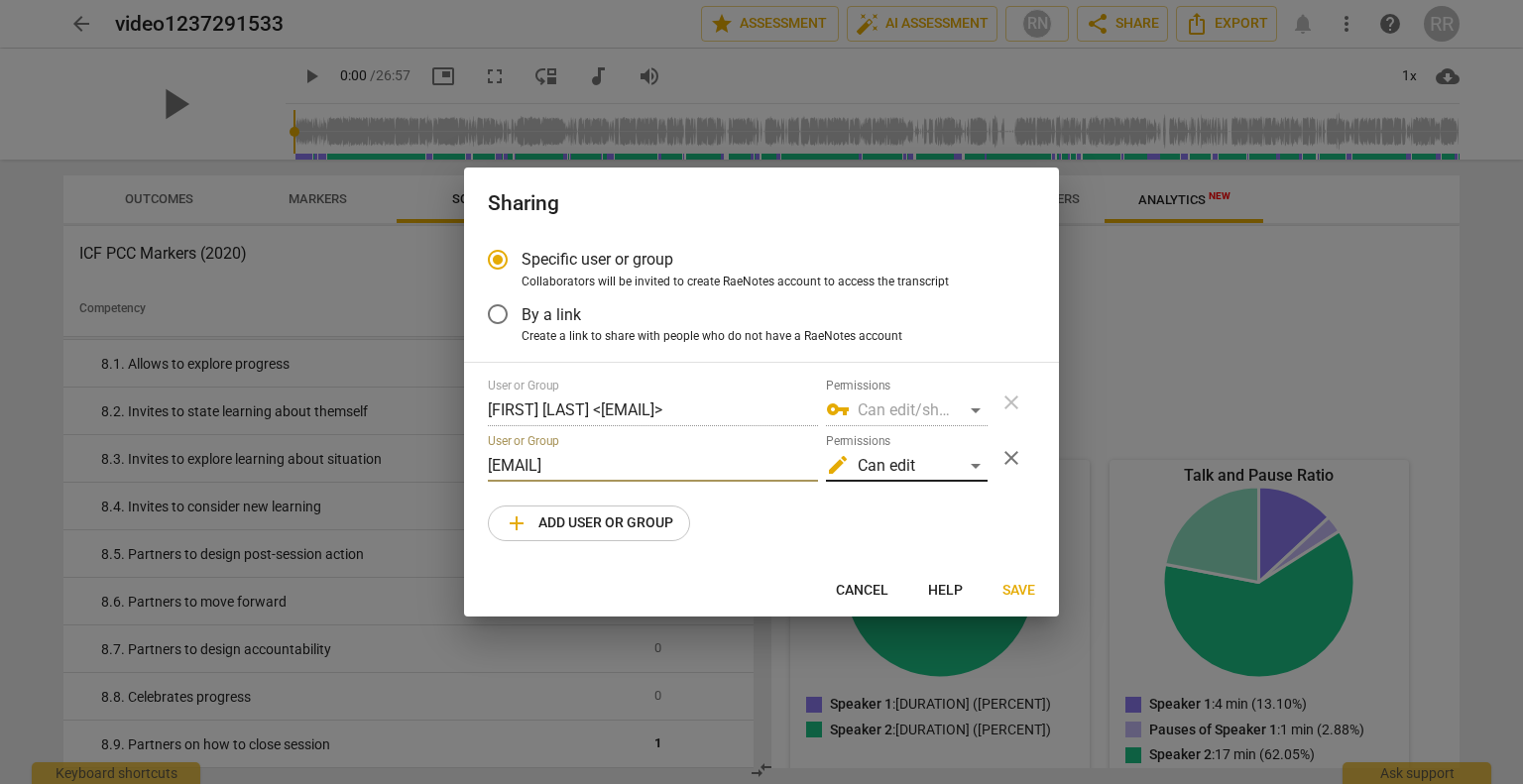 type on "claire@3dcoaching.com" 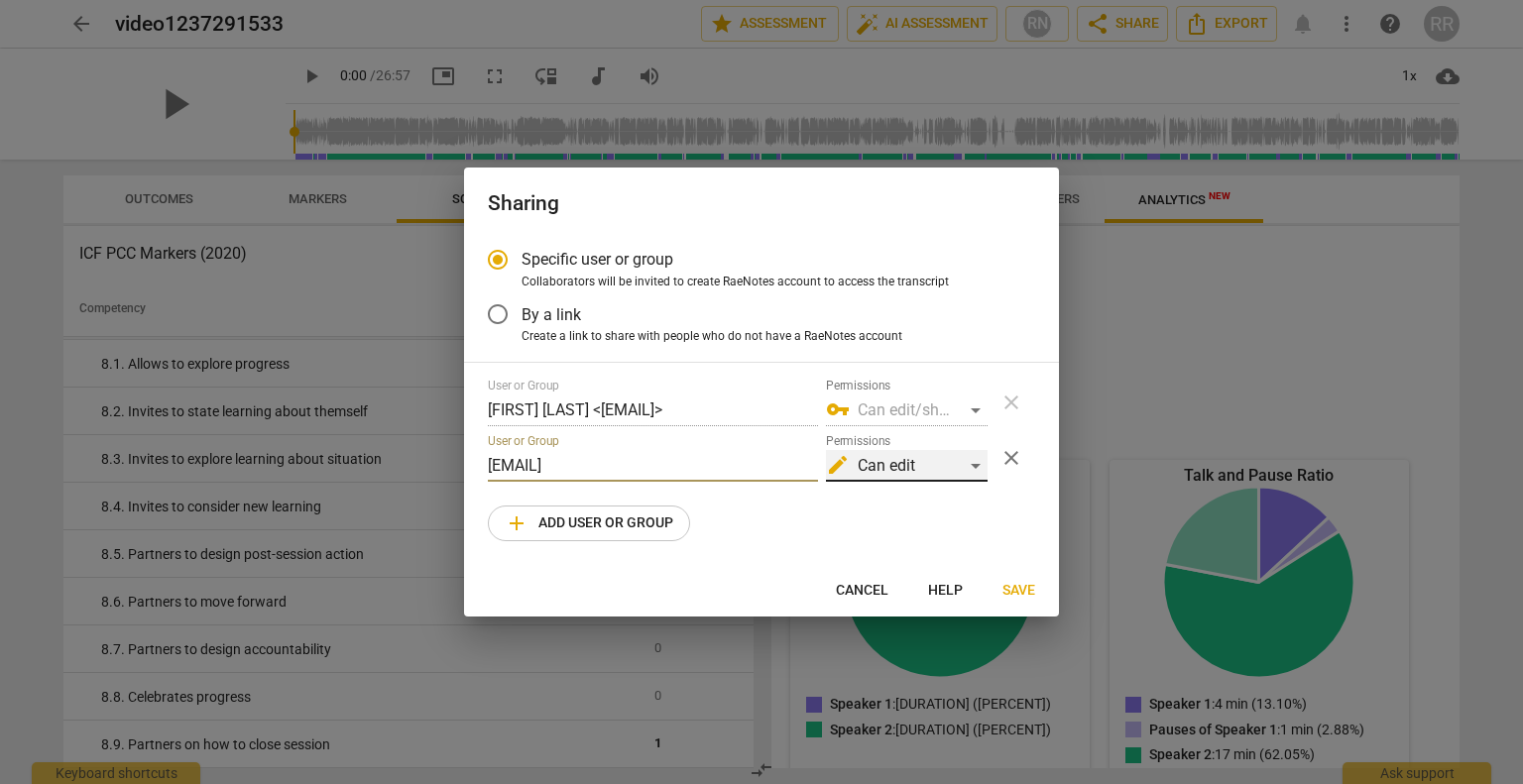 click on "edit Can edit" at bounding box center (906, 466) 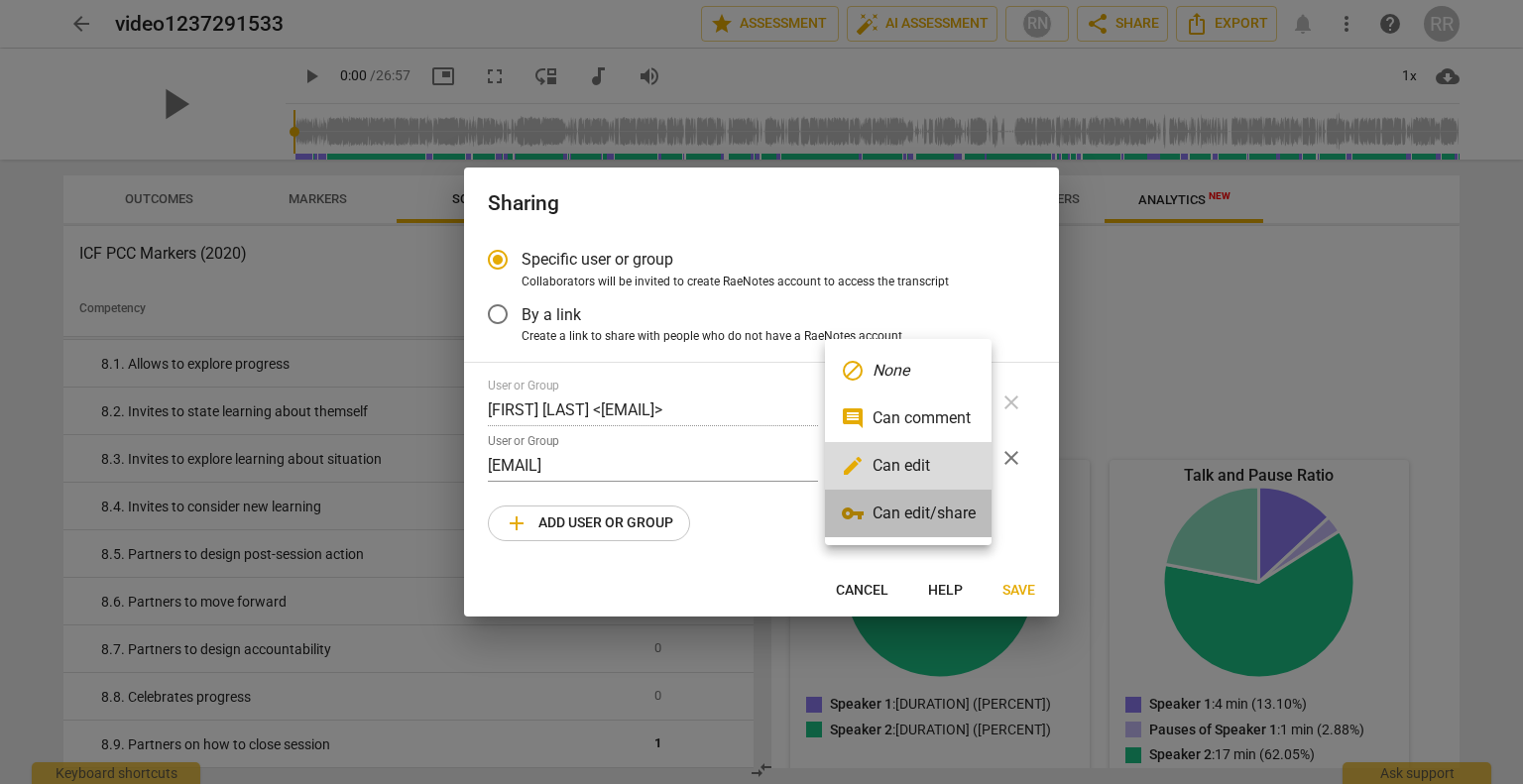 click on "vpn_key Can edit/share" at bounding box center [908, 513] 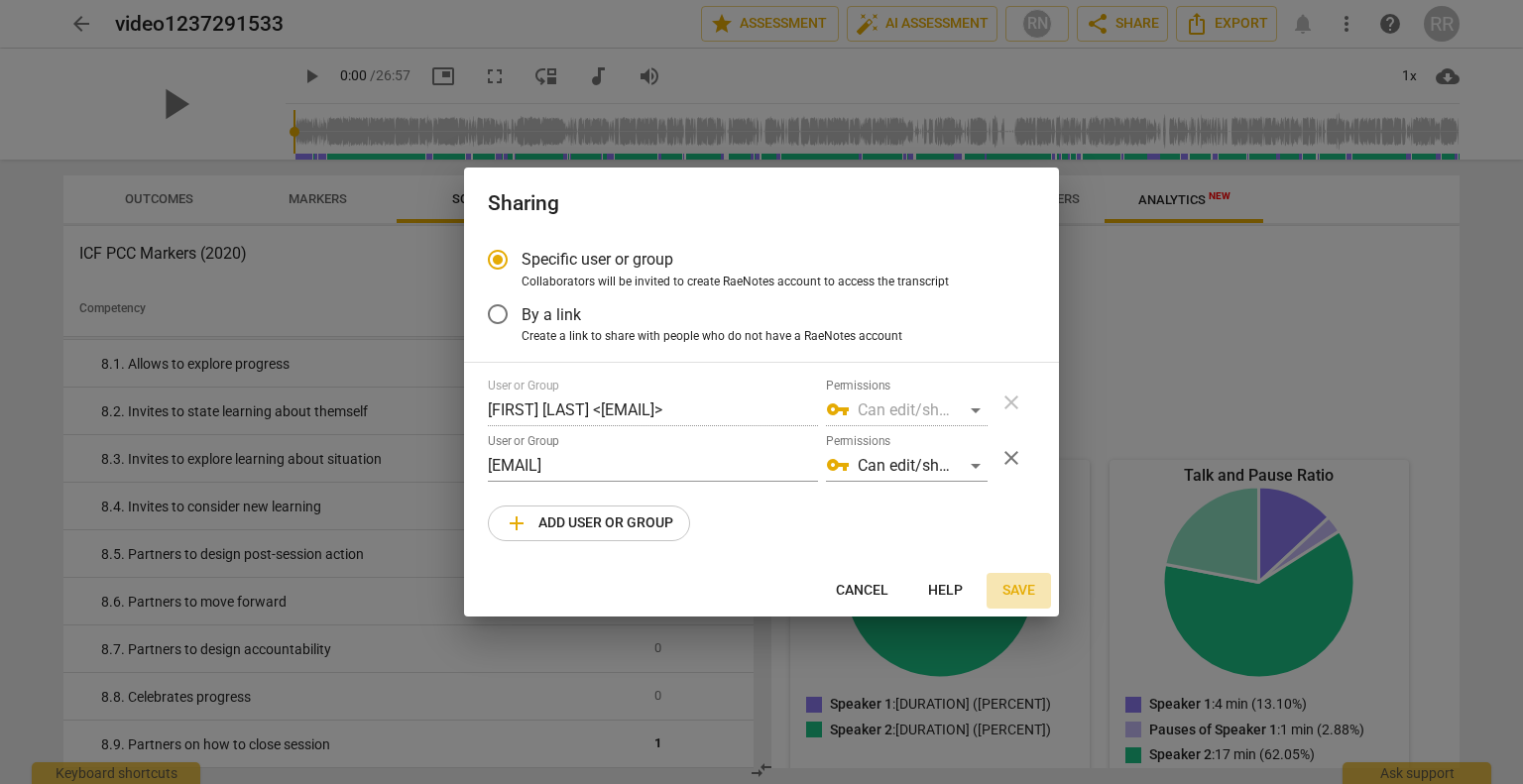 click on "Save" at bounding box center [1018, 591] 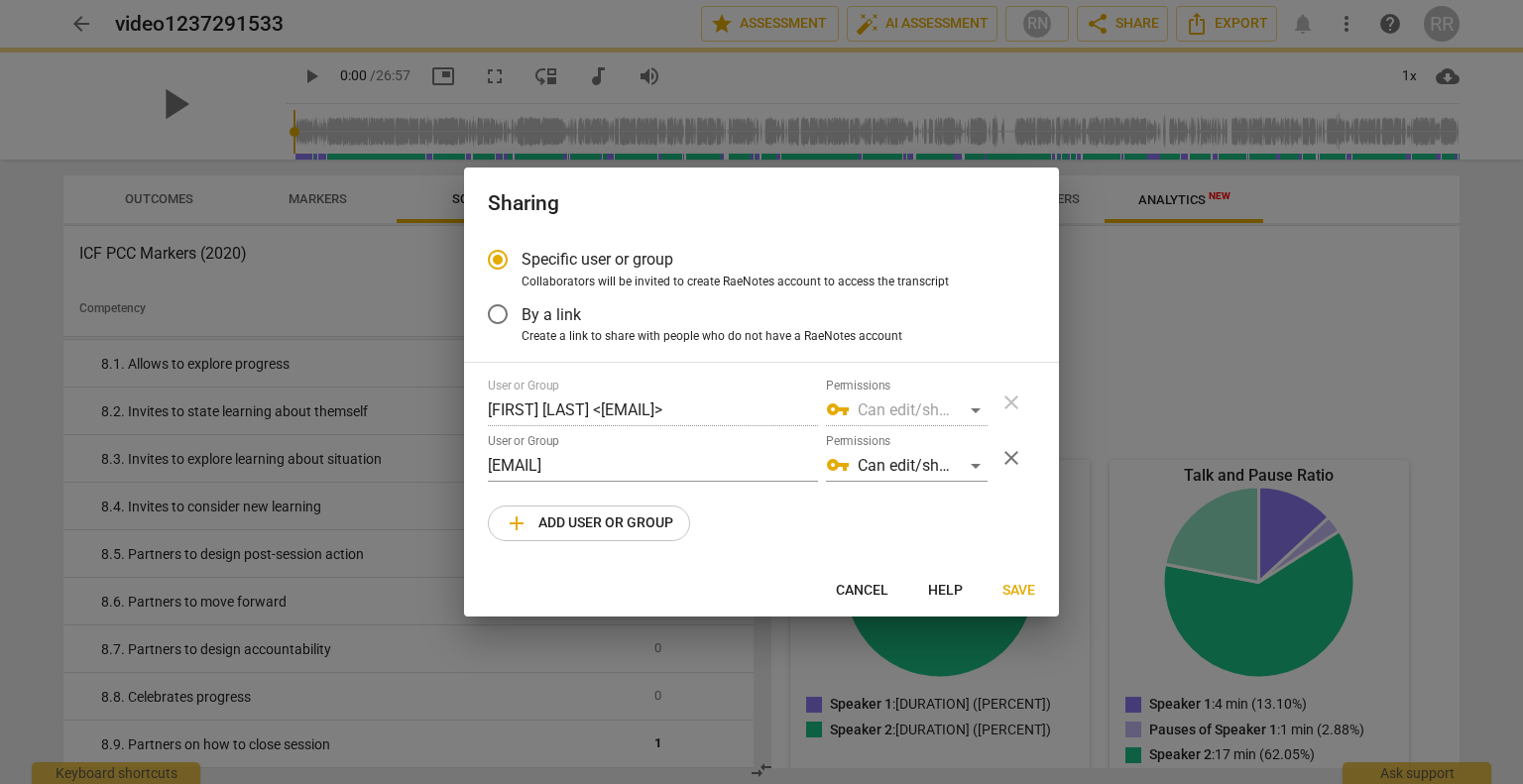 radio on "false" 